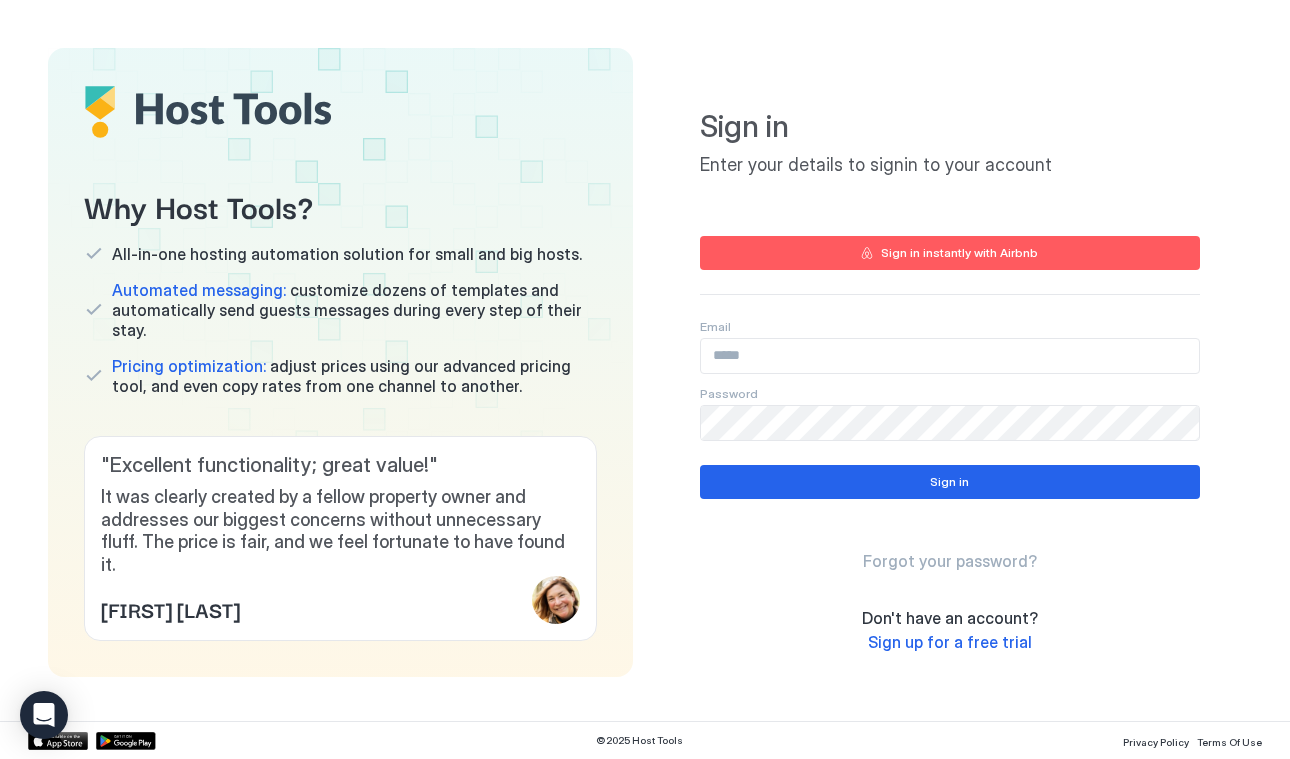scroll, scrollTop: 0, scrollLeft: 0, axis: both 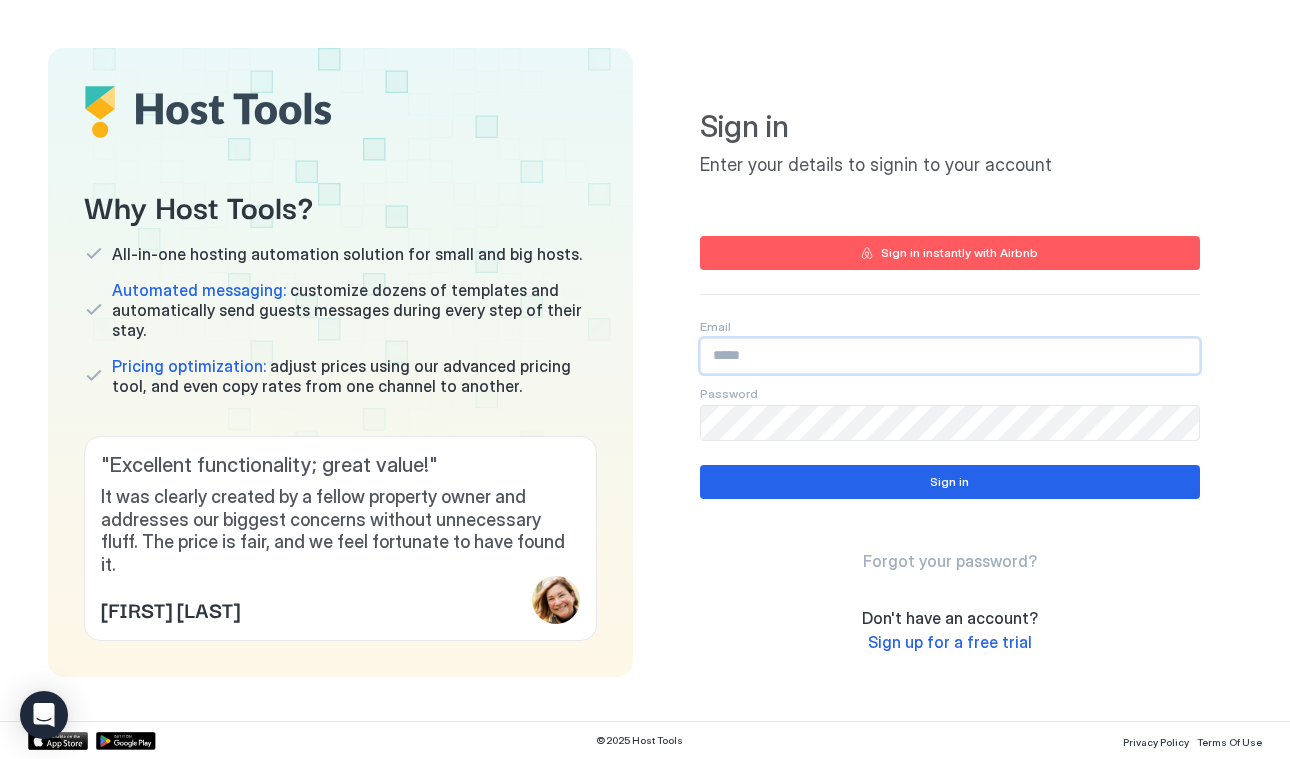 type on "**********" 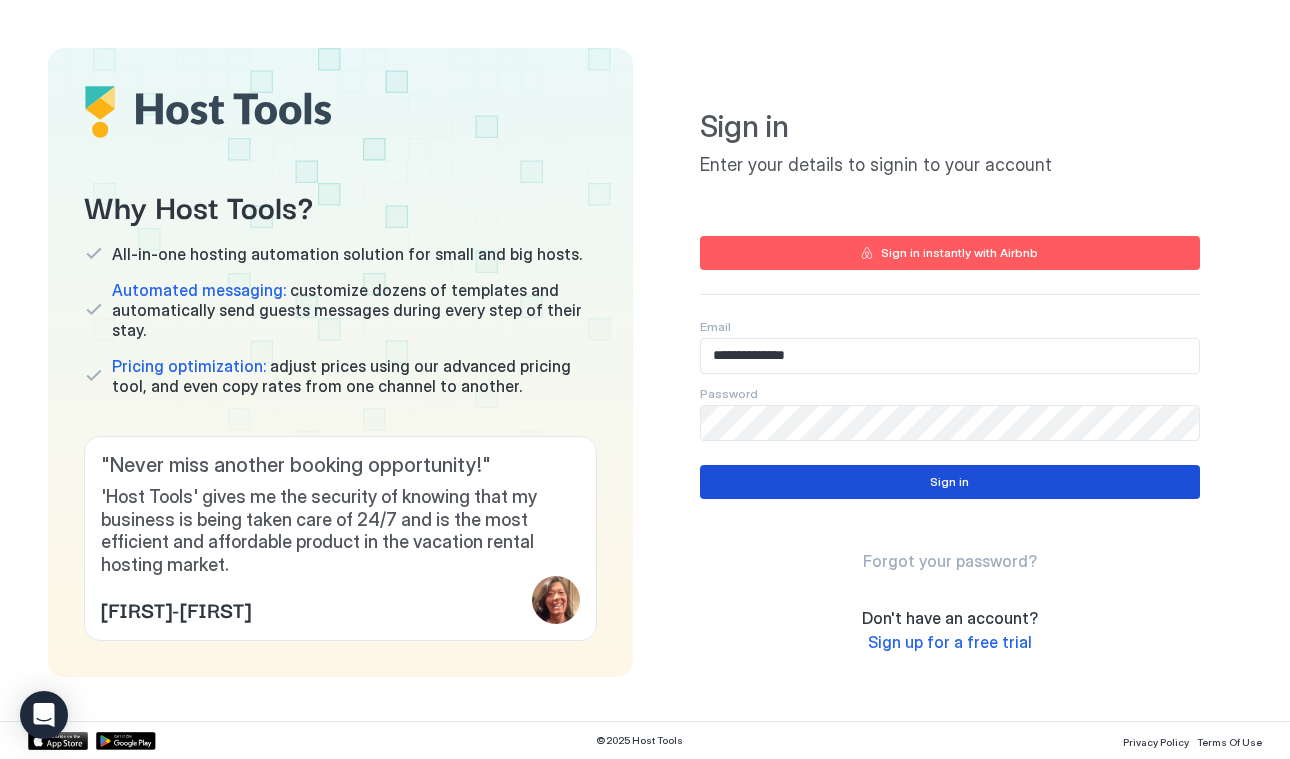 click on "Sign in" at bounding box center [950, 482] 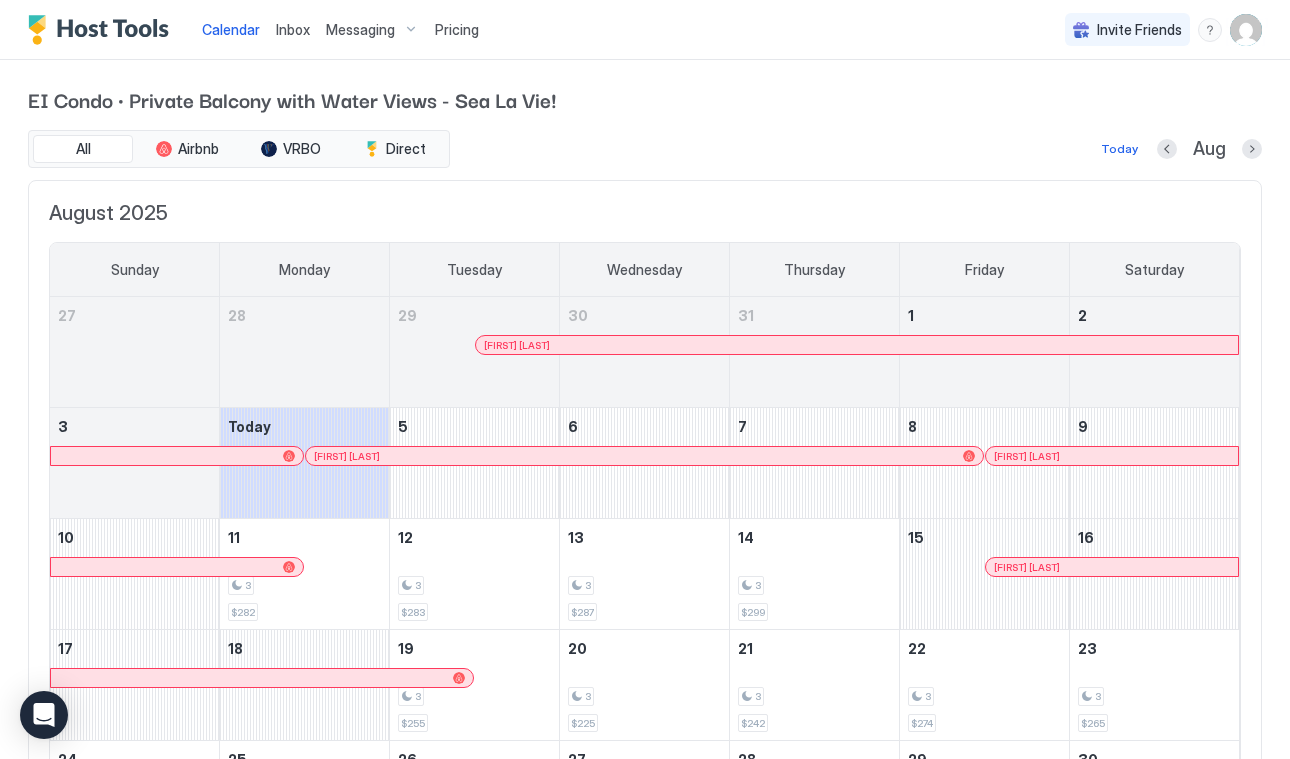 scroll, scrollTop: 0, scrollLeft: 0, axis: both 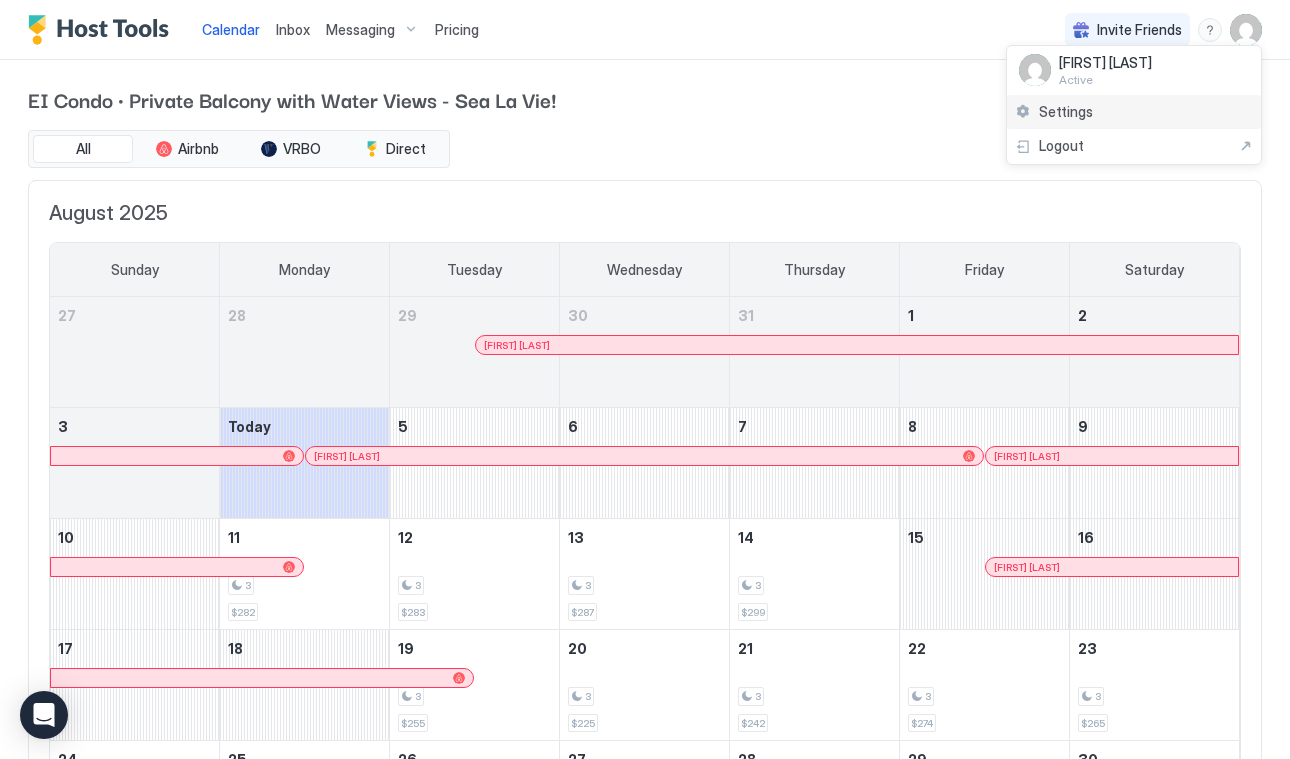click on "Settings" at bounding box center [1066, 112] 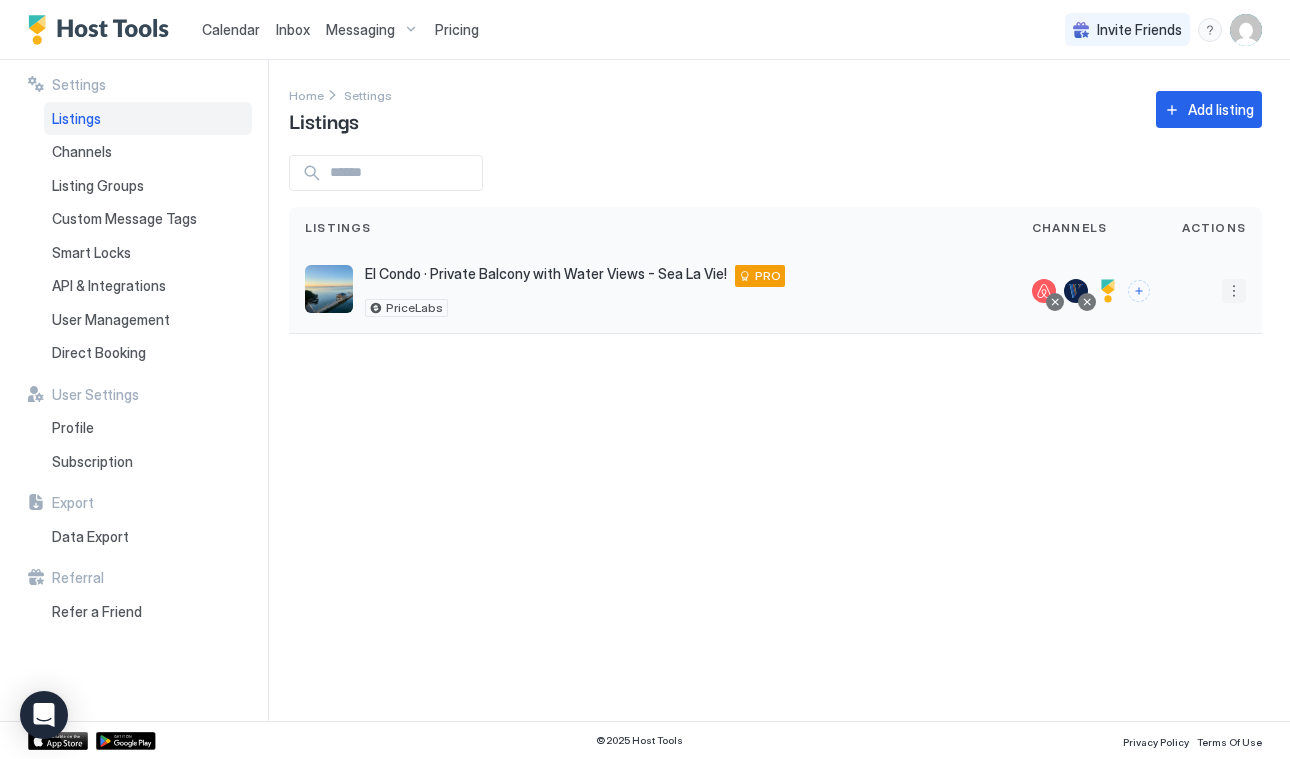 click at bounding box center [1234, 291] 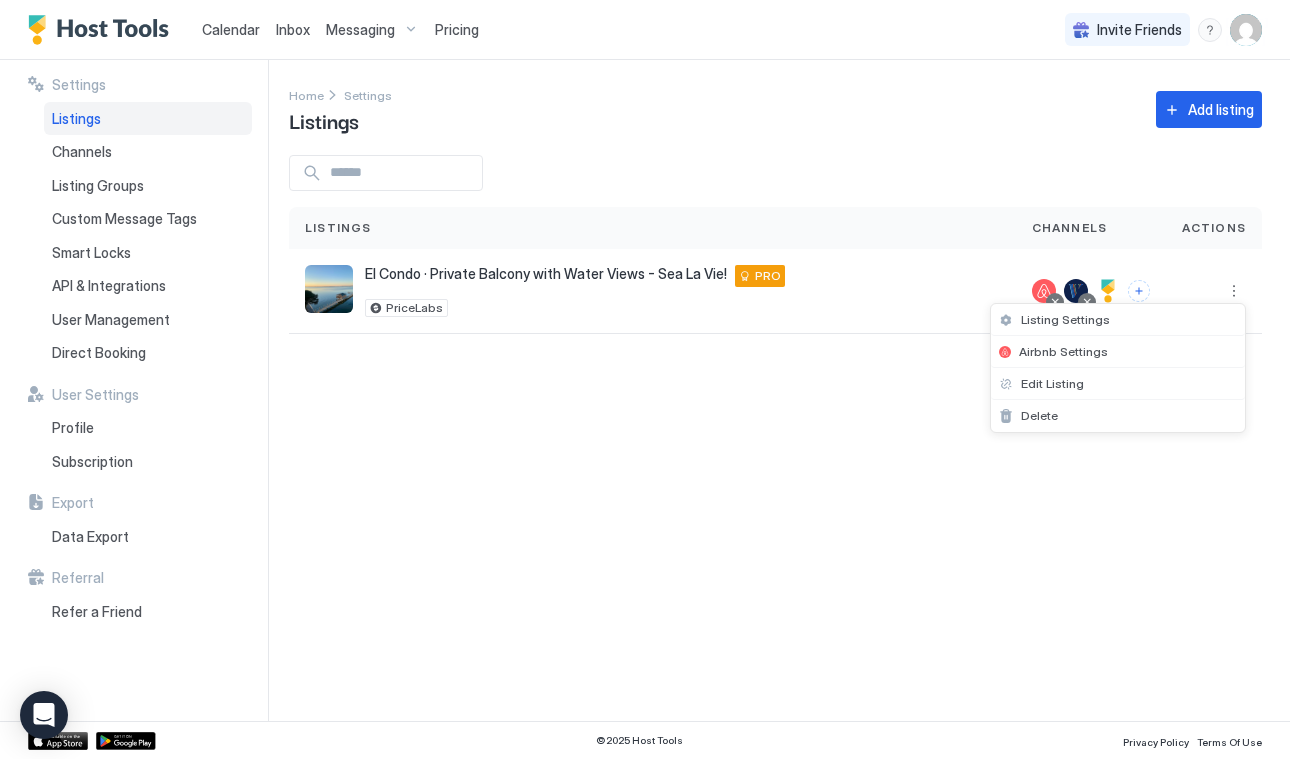 click at bounding box center (645, 379) 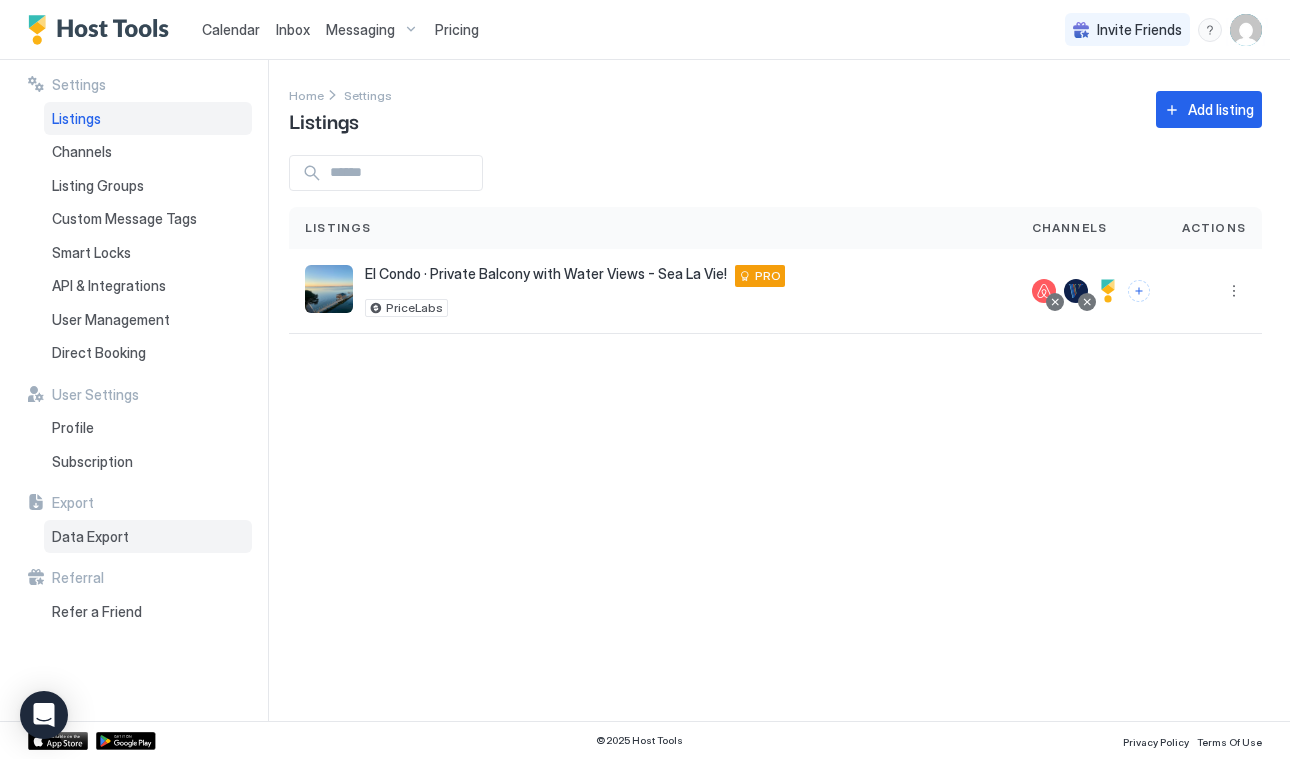 click on "Data Export" at bounding box center [90, 537] 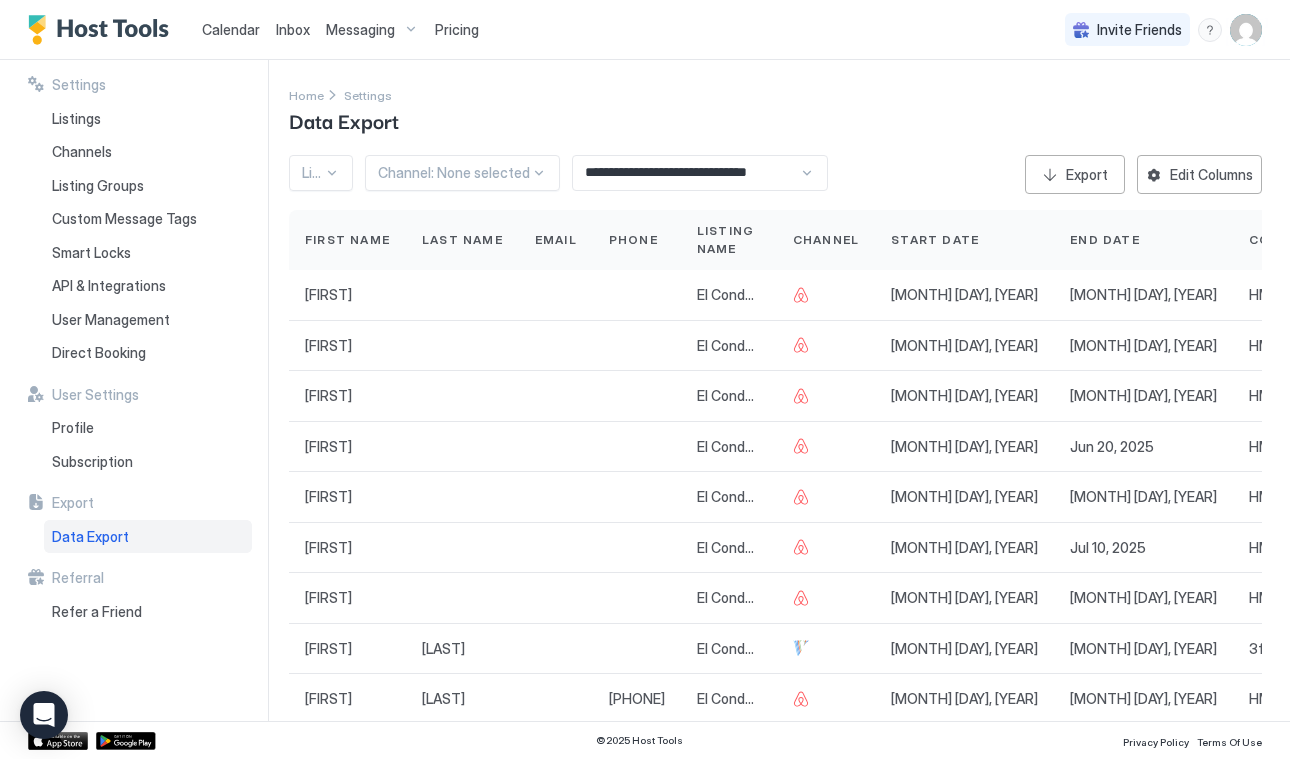 scroll, scrollTop: 11, scrollLeft: 0, axis: vertical 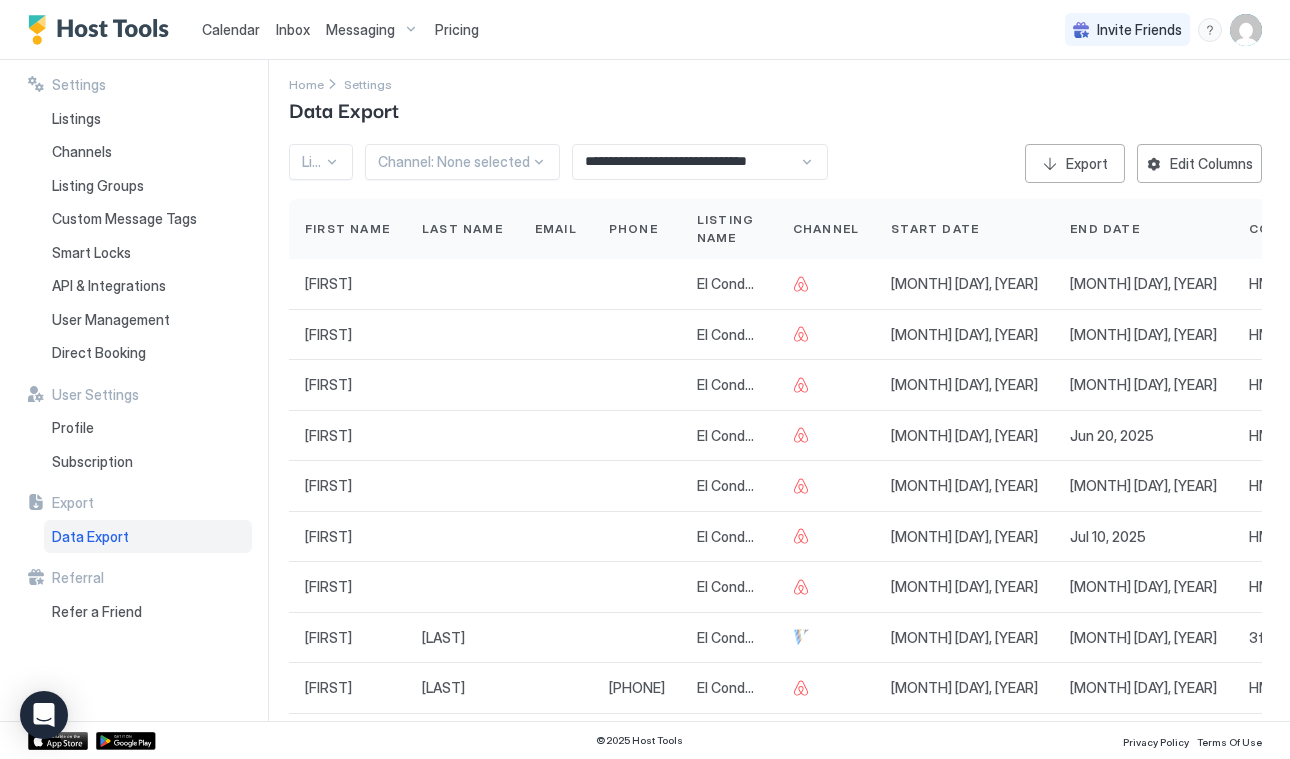 click on "**********" at bounding box center (686, 162) 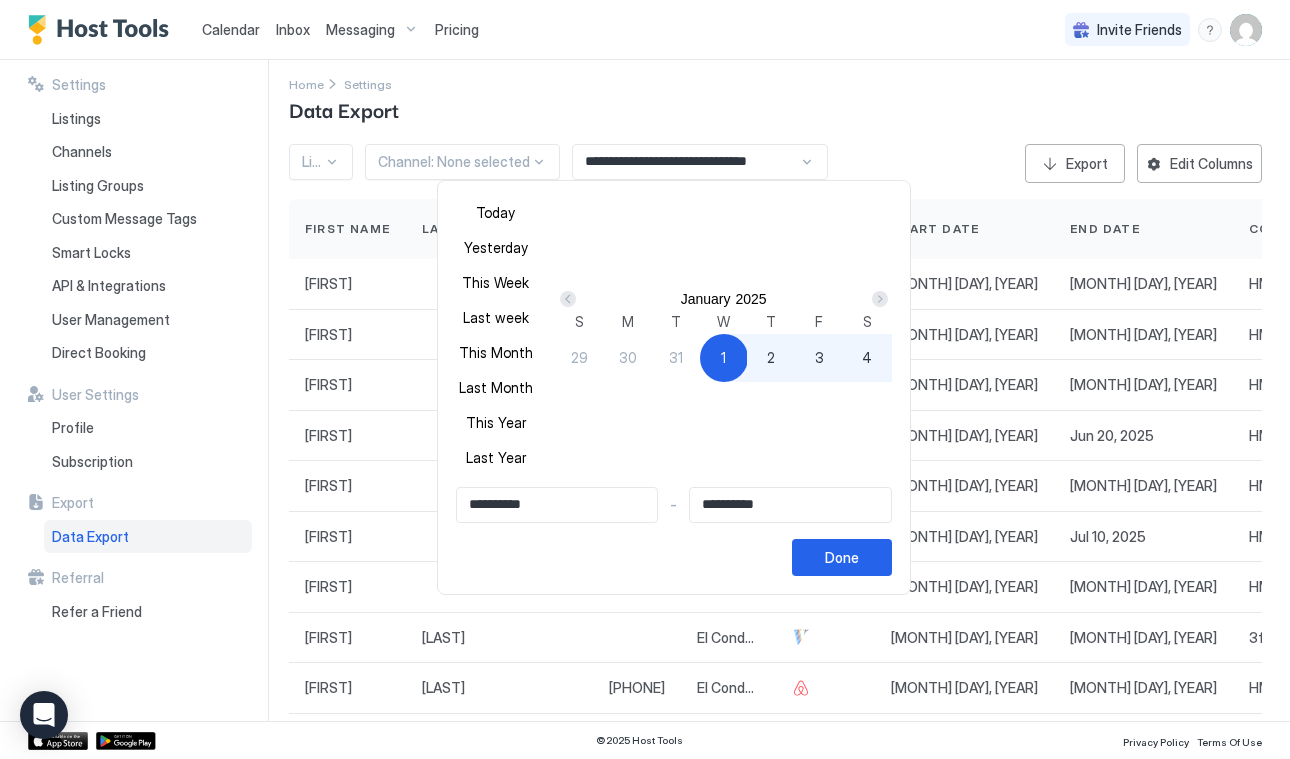 click on "Today" at bounding box center [496, 212] 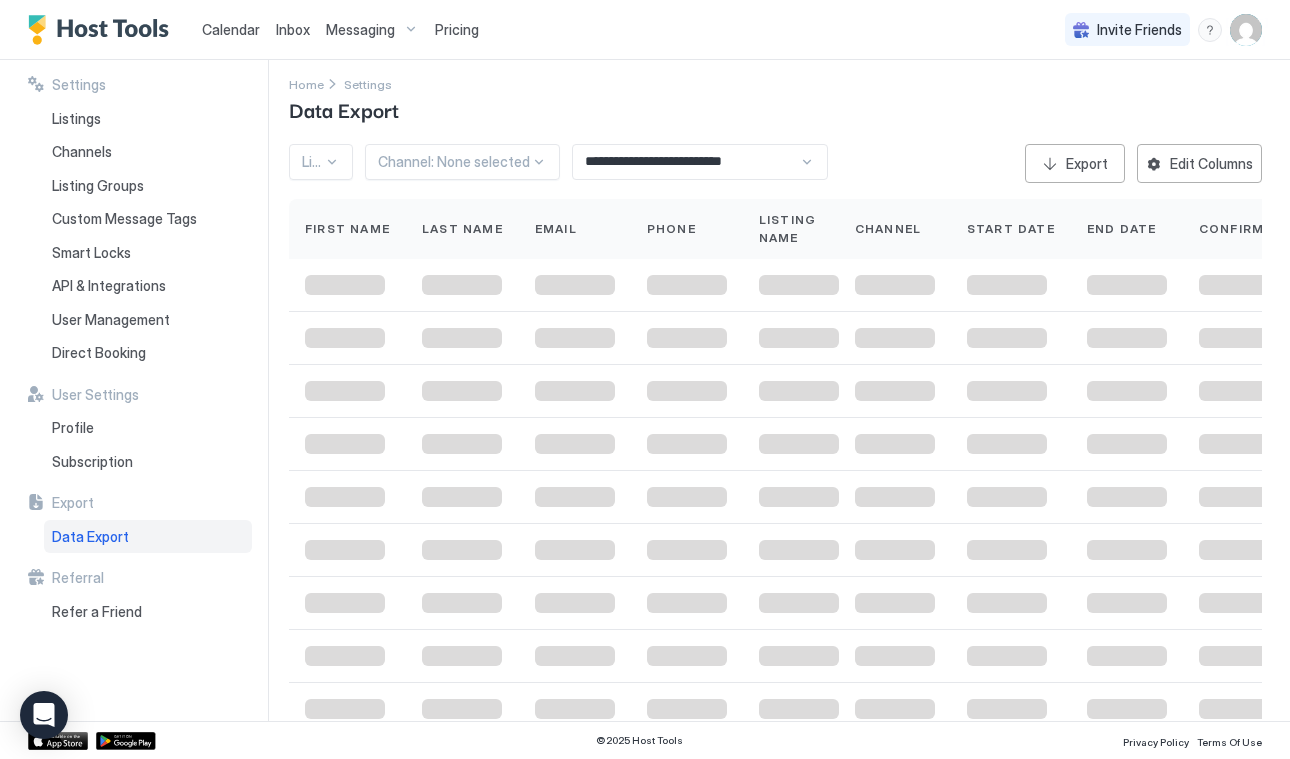 scroll, scrollTop: 0, scrollLeft: 0, axis: both 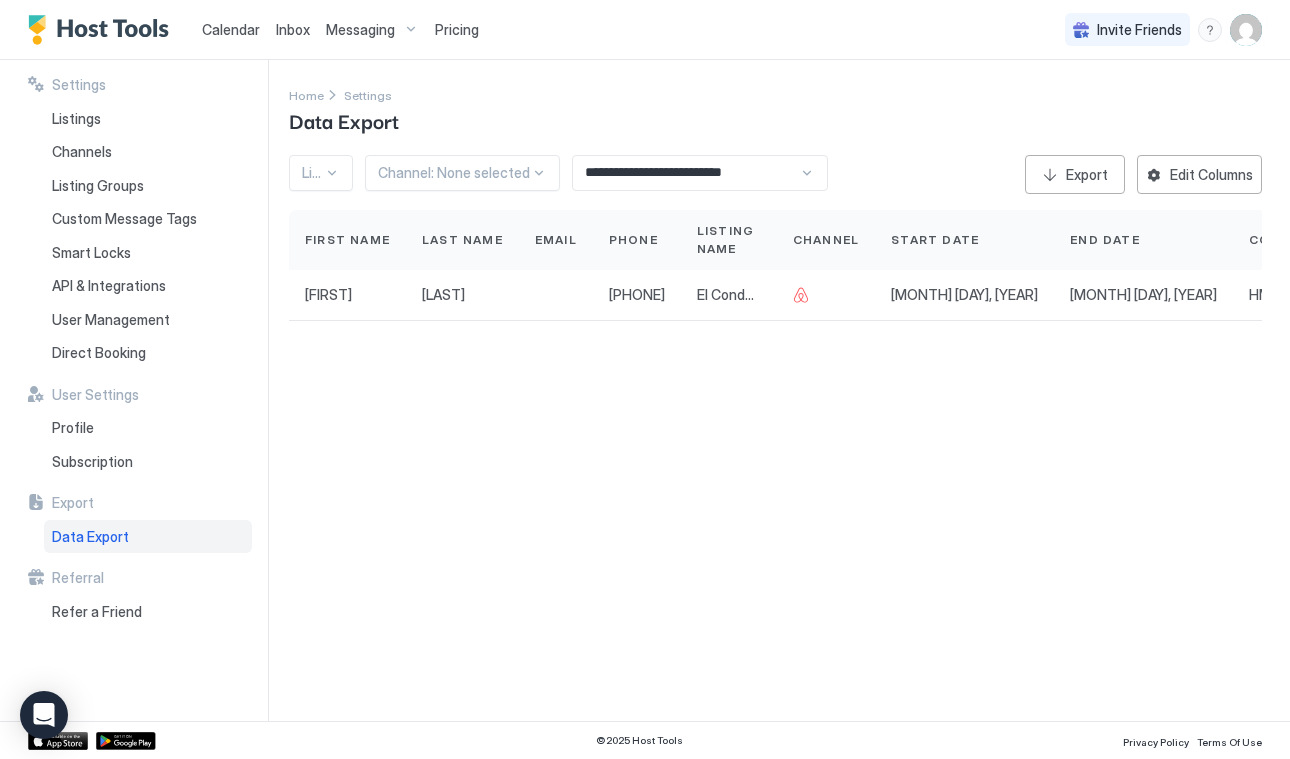 click on "**********" at bounding box center [700, 173] 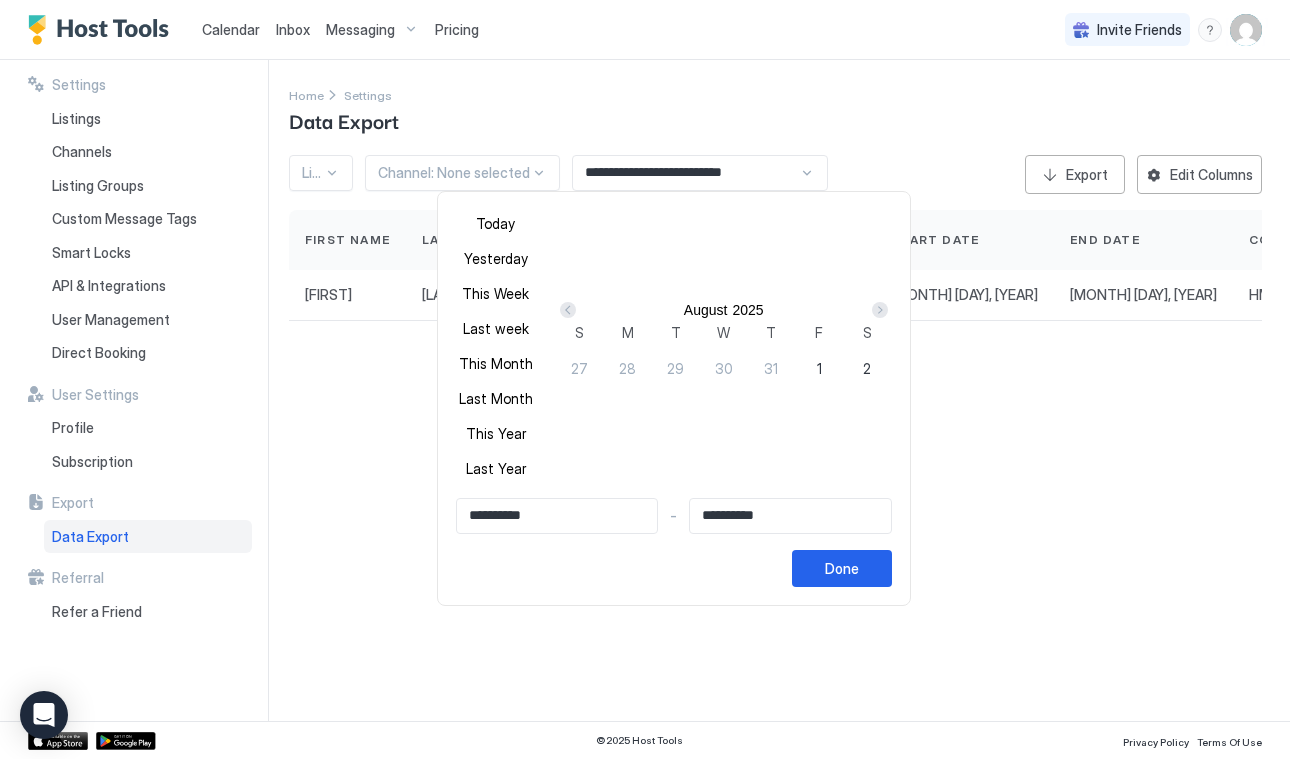 click on "**********" at bounding box center [790, 516] 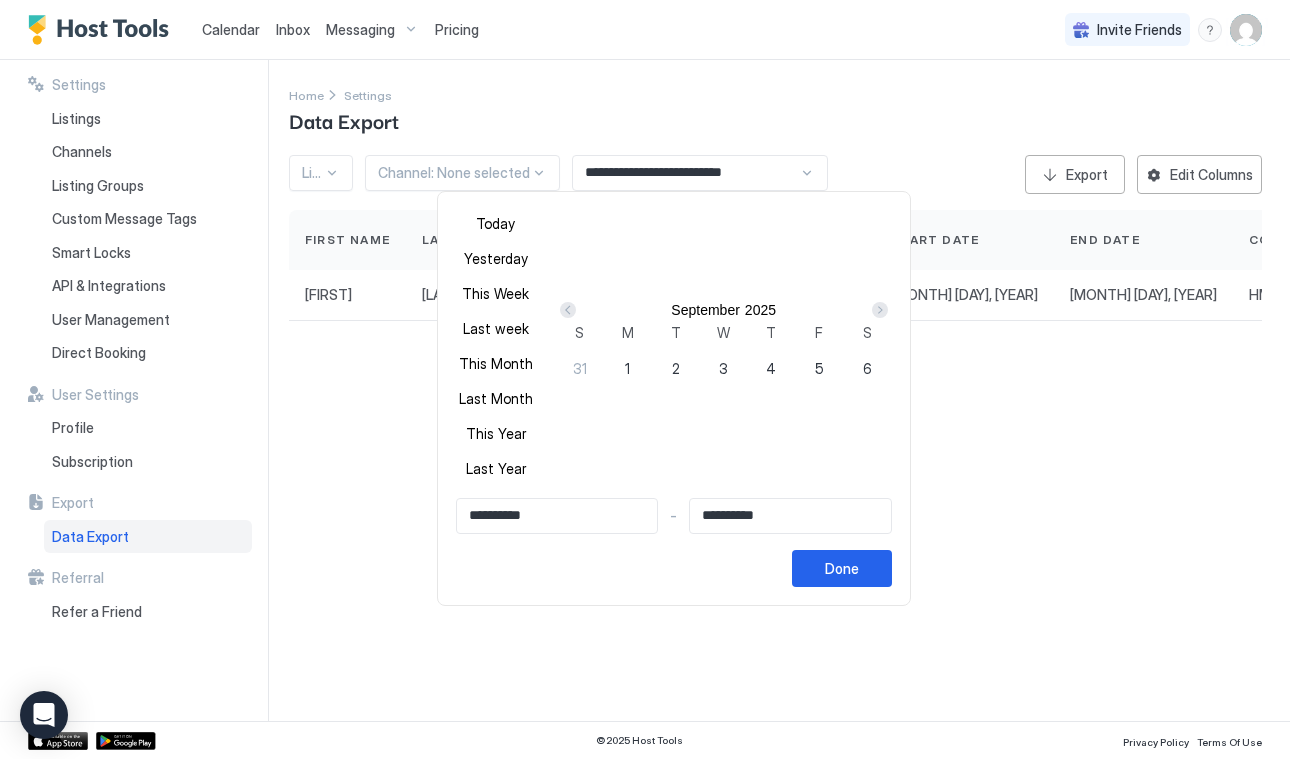 click at bounding box center (880, 310) 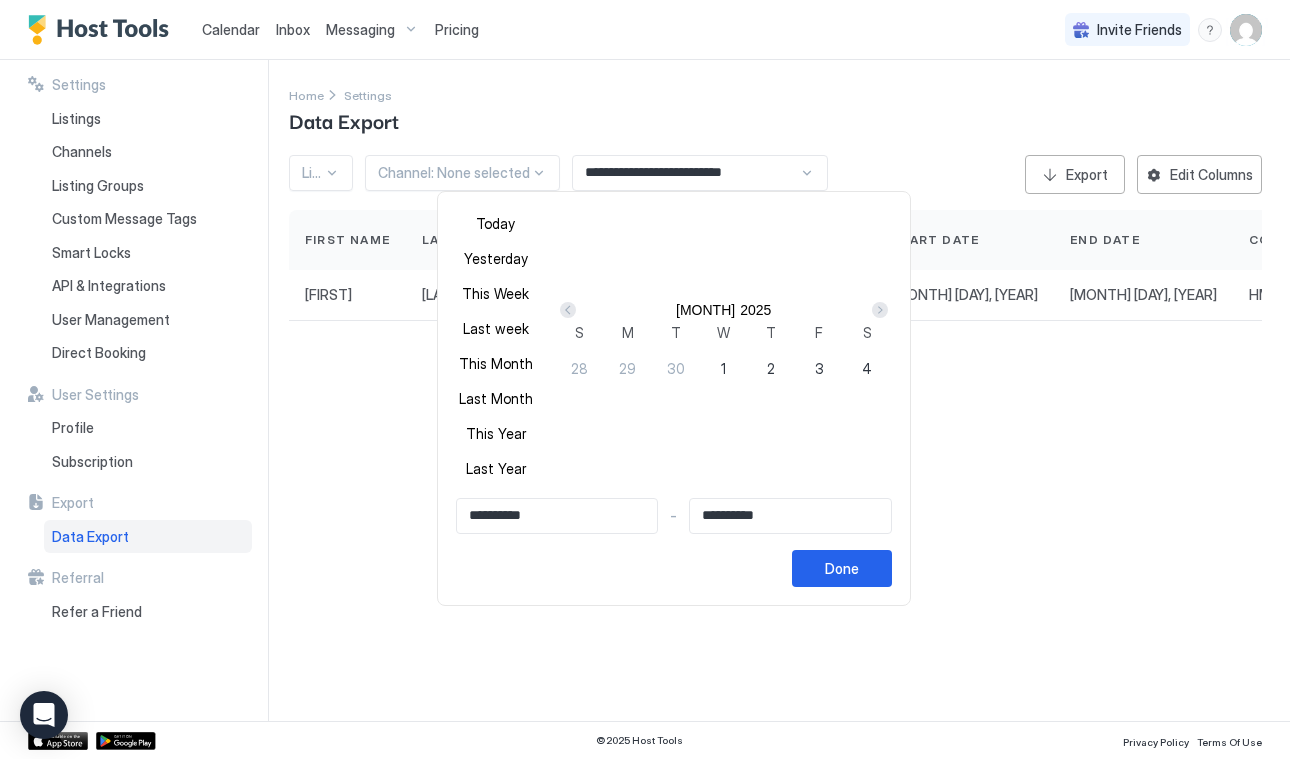click at bounding box center [880, 310] 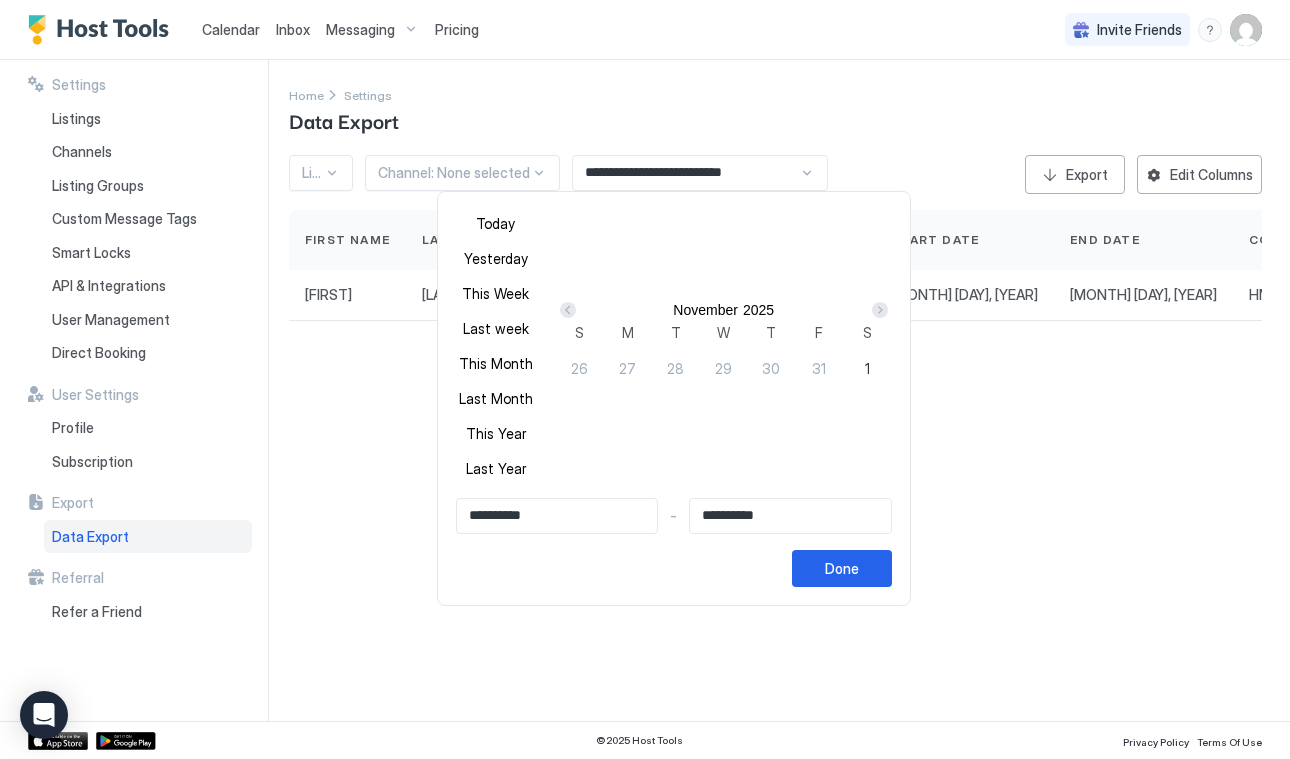 click on "29" at bounding box center (2209, 368) 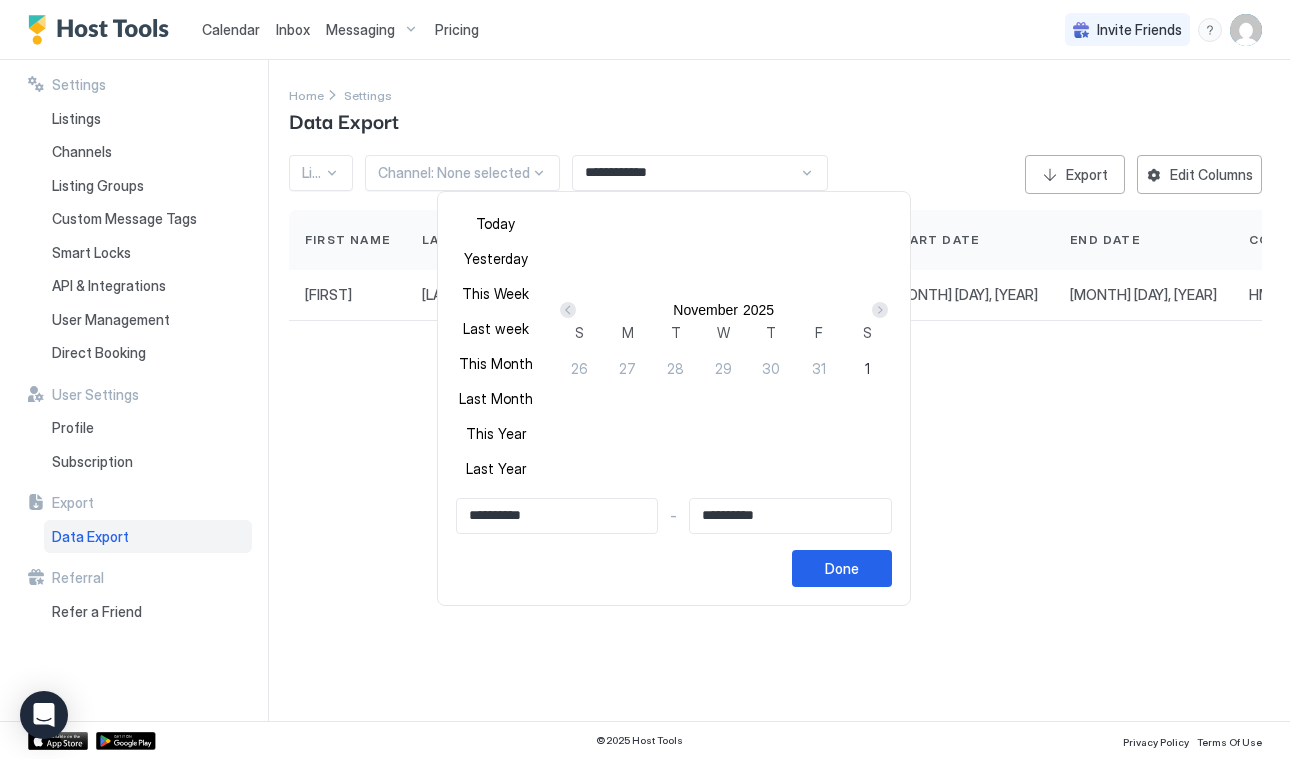 type on "**********" 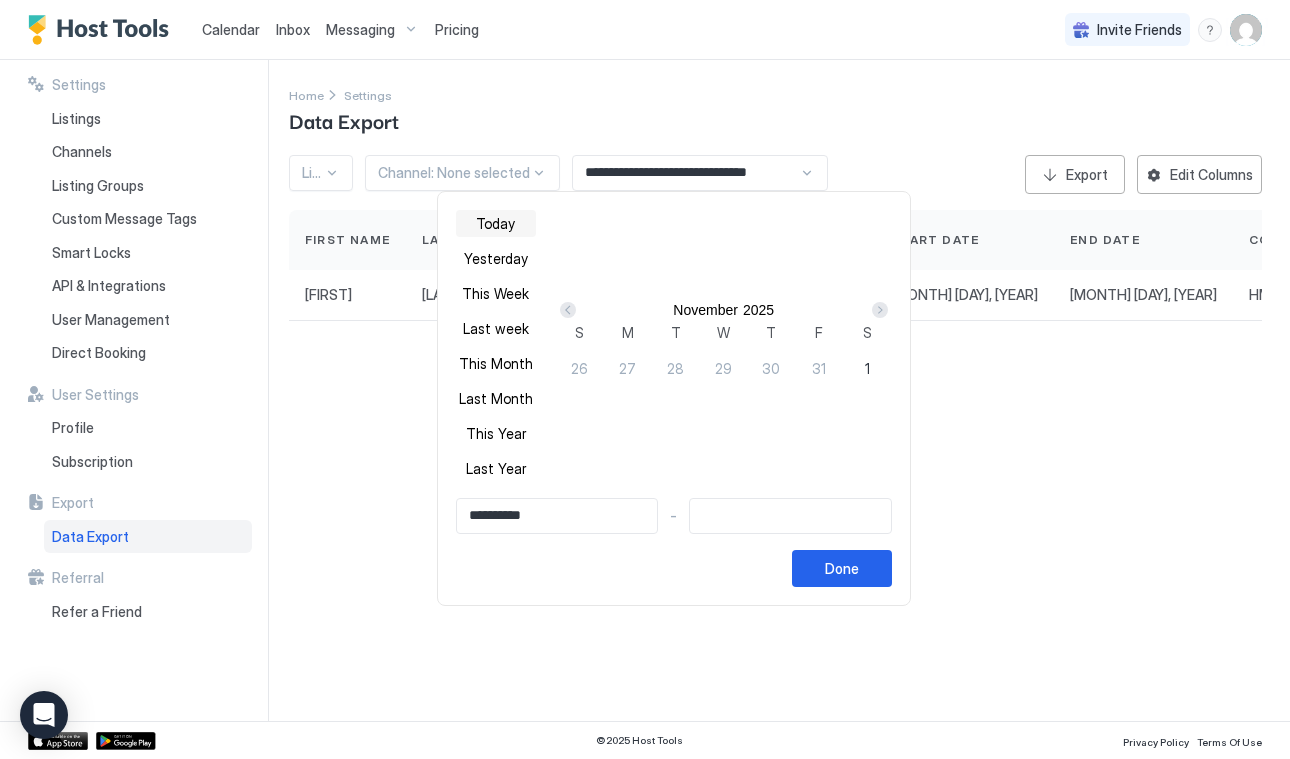 click on "Today" at bounding box center (496, 223) 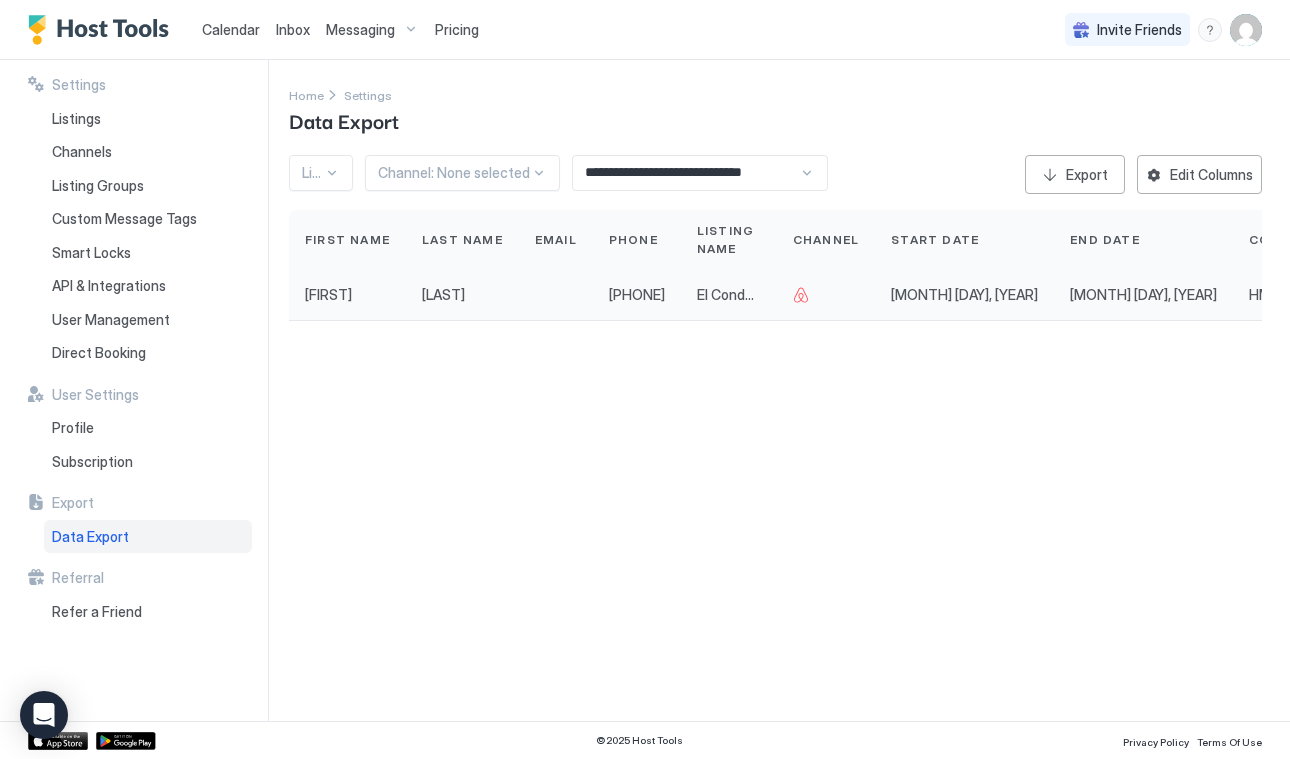 click on "[MONTH] [DAY], [YEAR]" at bounding box center (964, 295) 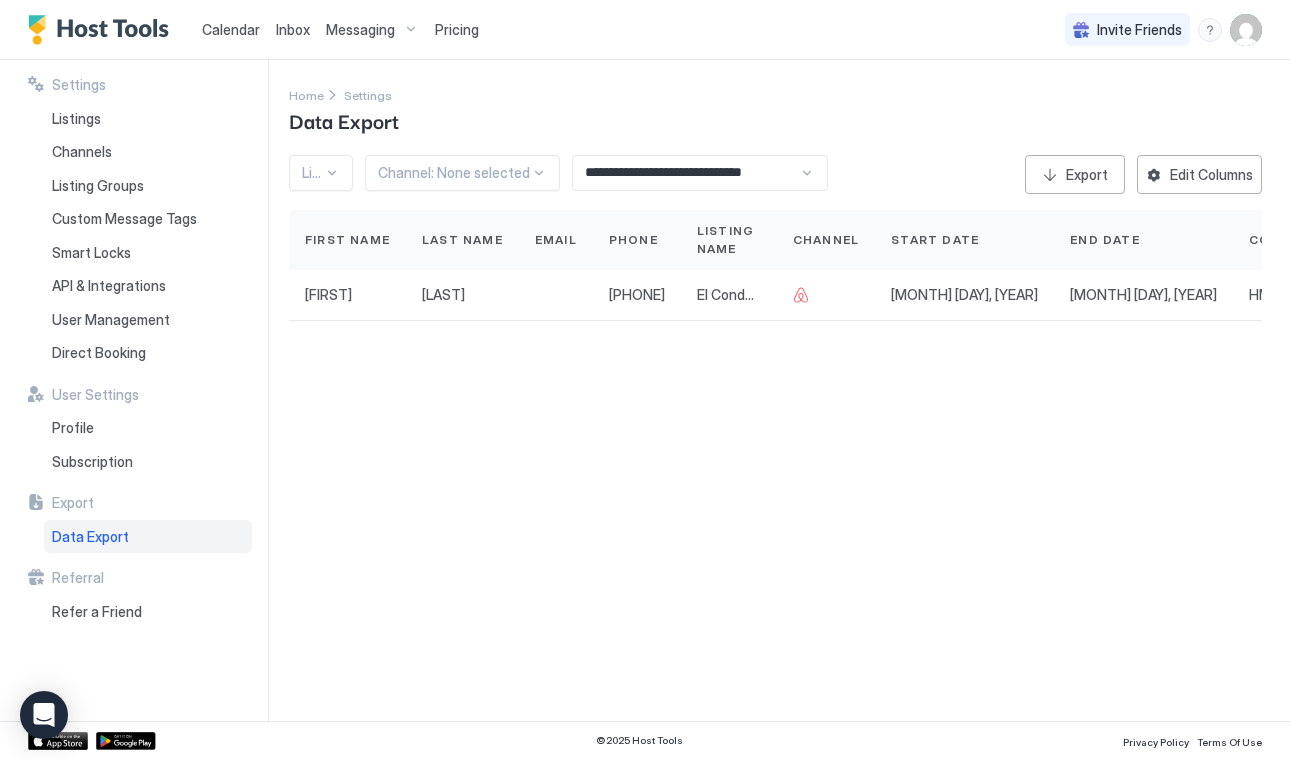 click on "**********" at bounding box center (686, 173) 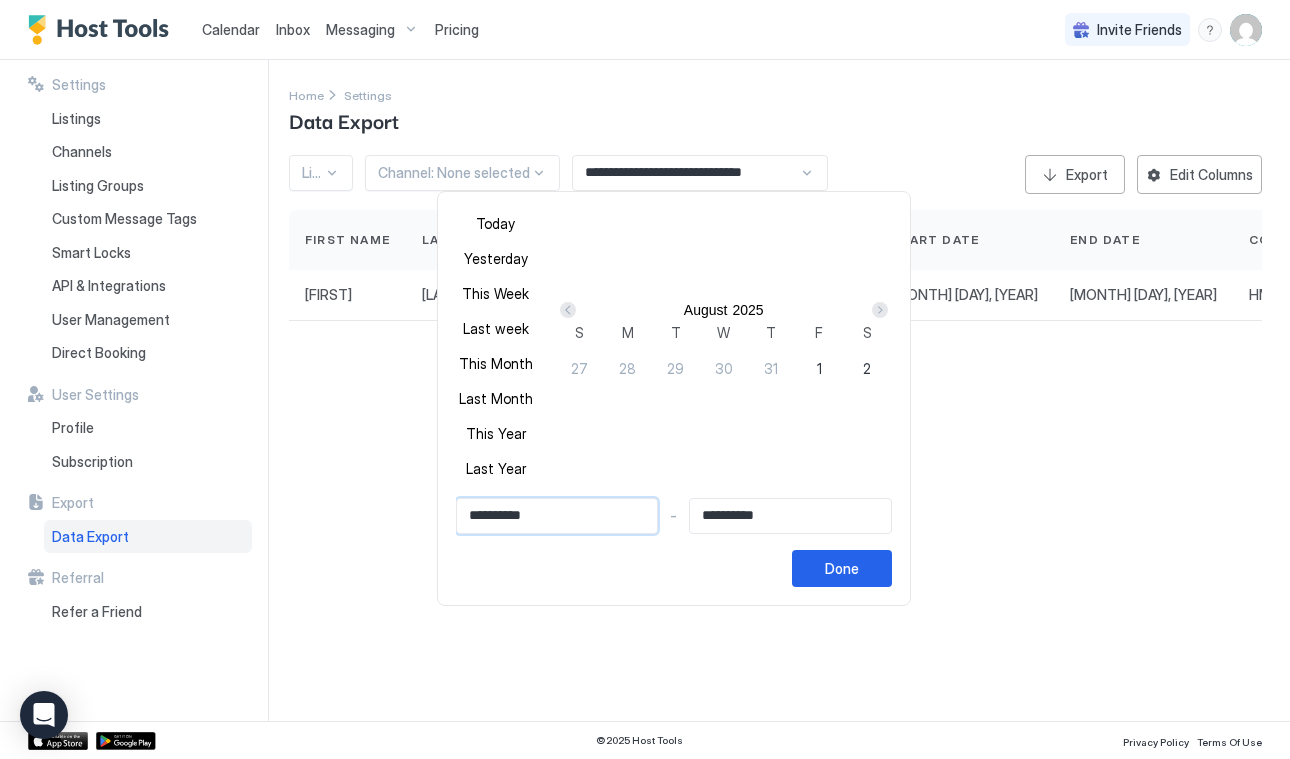 click on "**********" at bounding box center [557, 516] 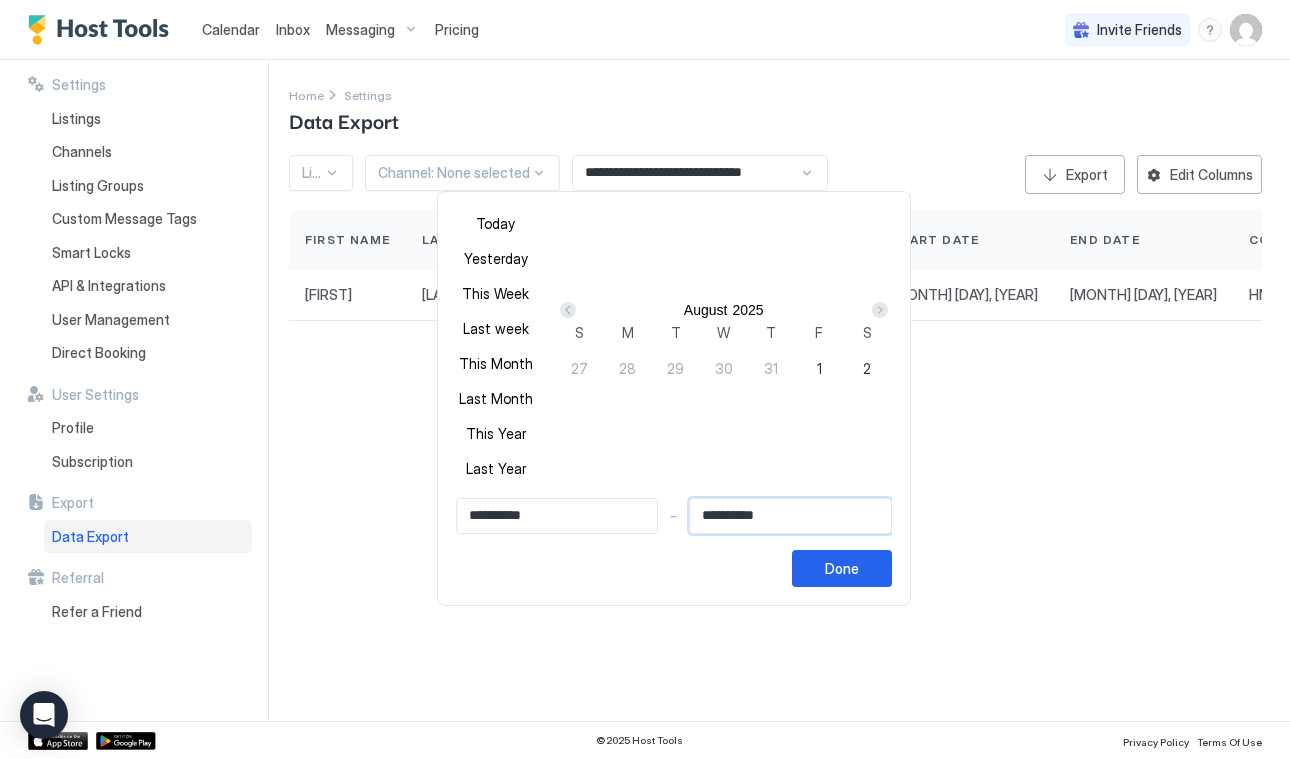 click on "**********" at bounding box center [790, 516] 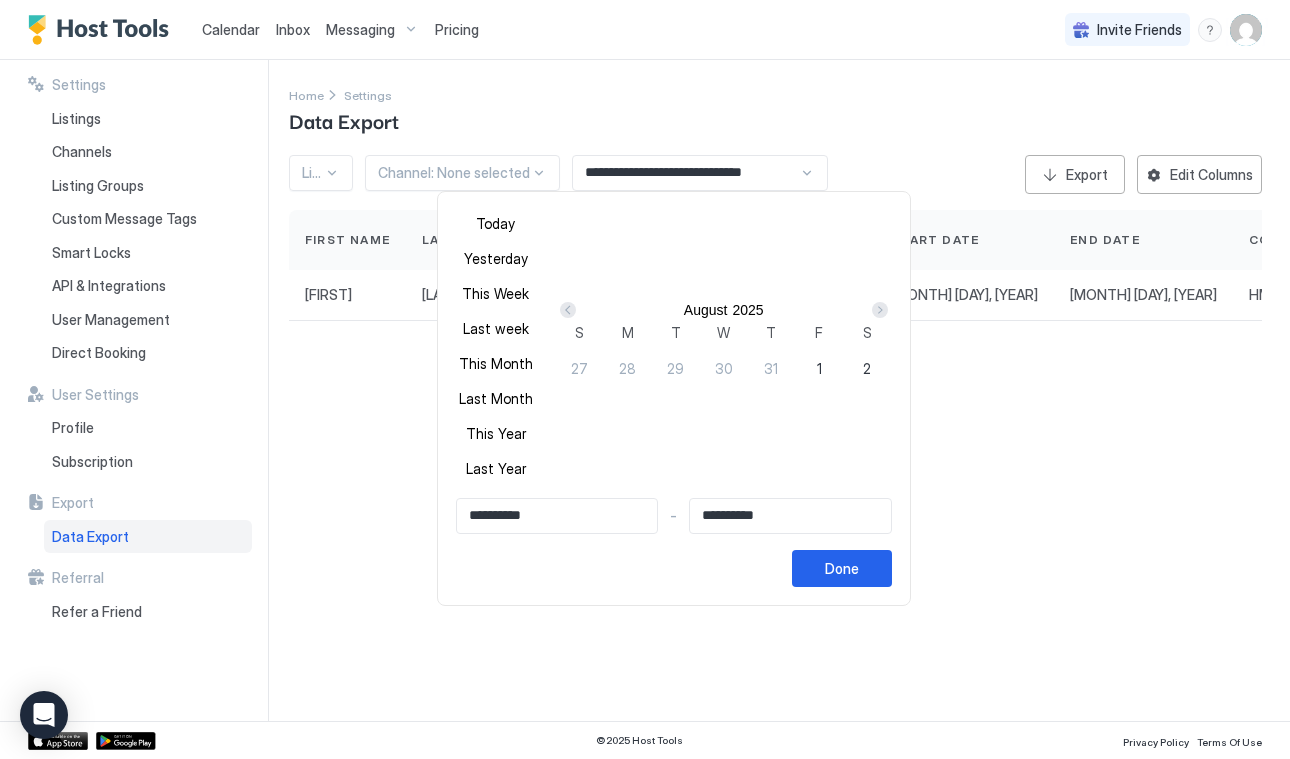 type on "**********" 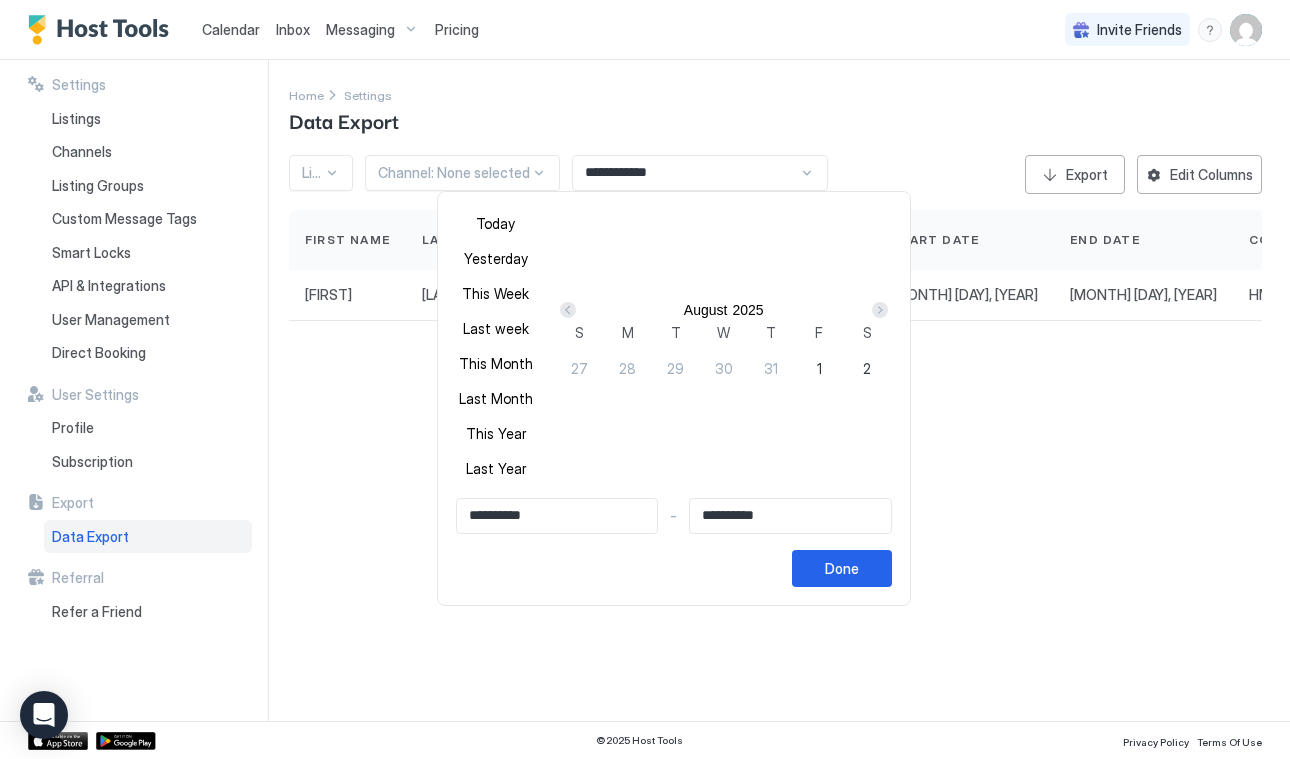 type 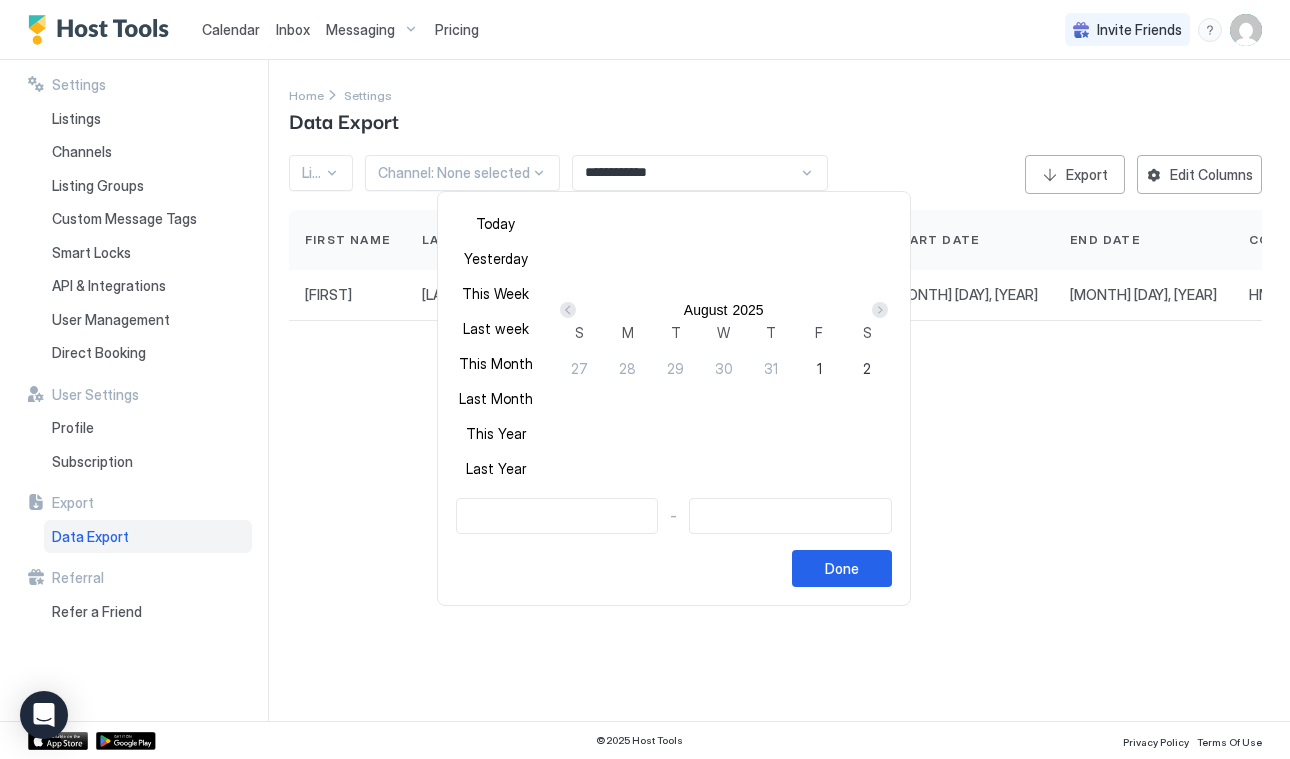 click on "4" at bounding box center (963, 369) 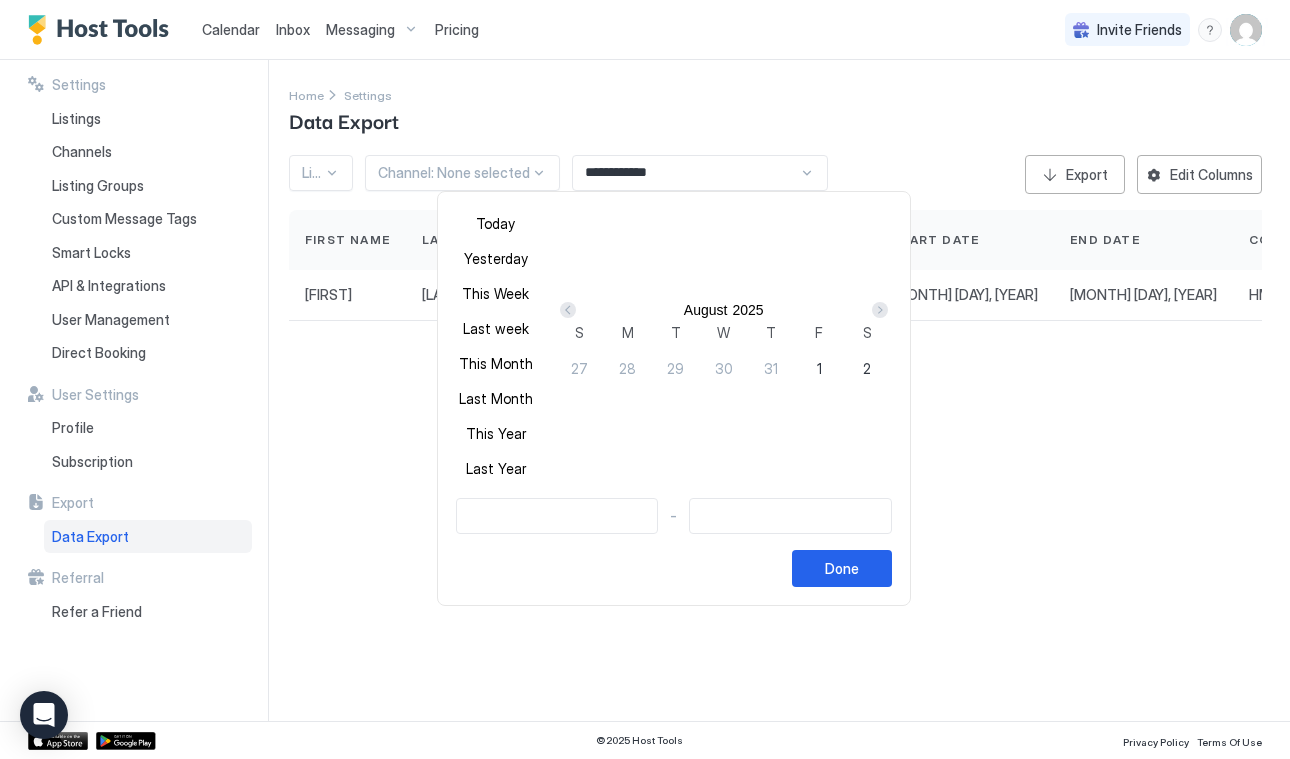 click on "2" at bounding box center (867, 368) 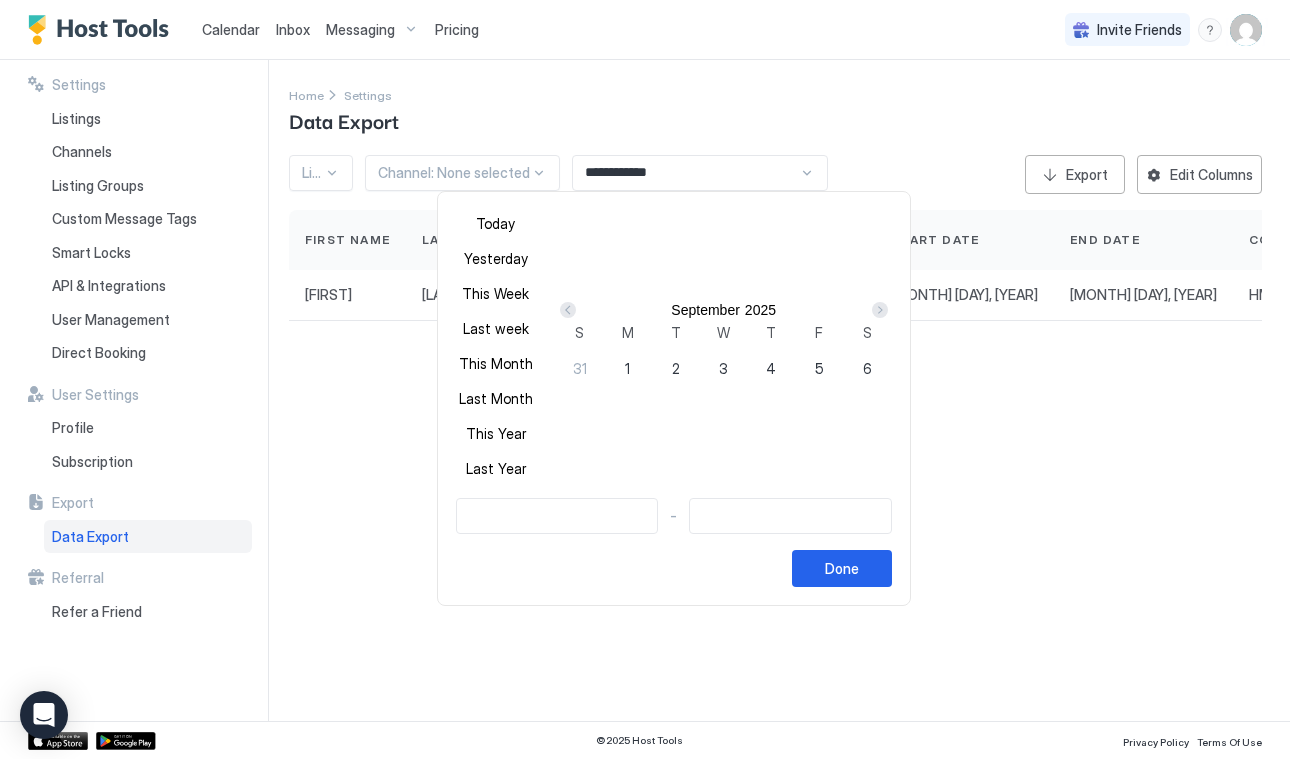 click at bounding box center (880, 310) 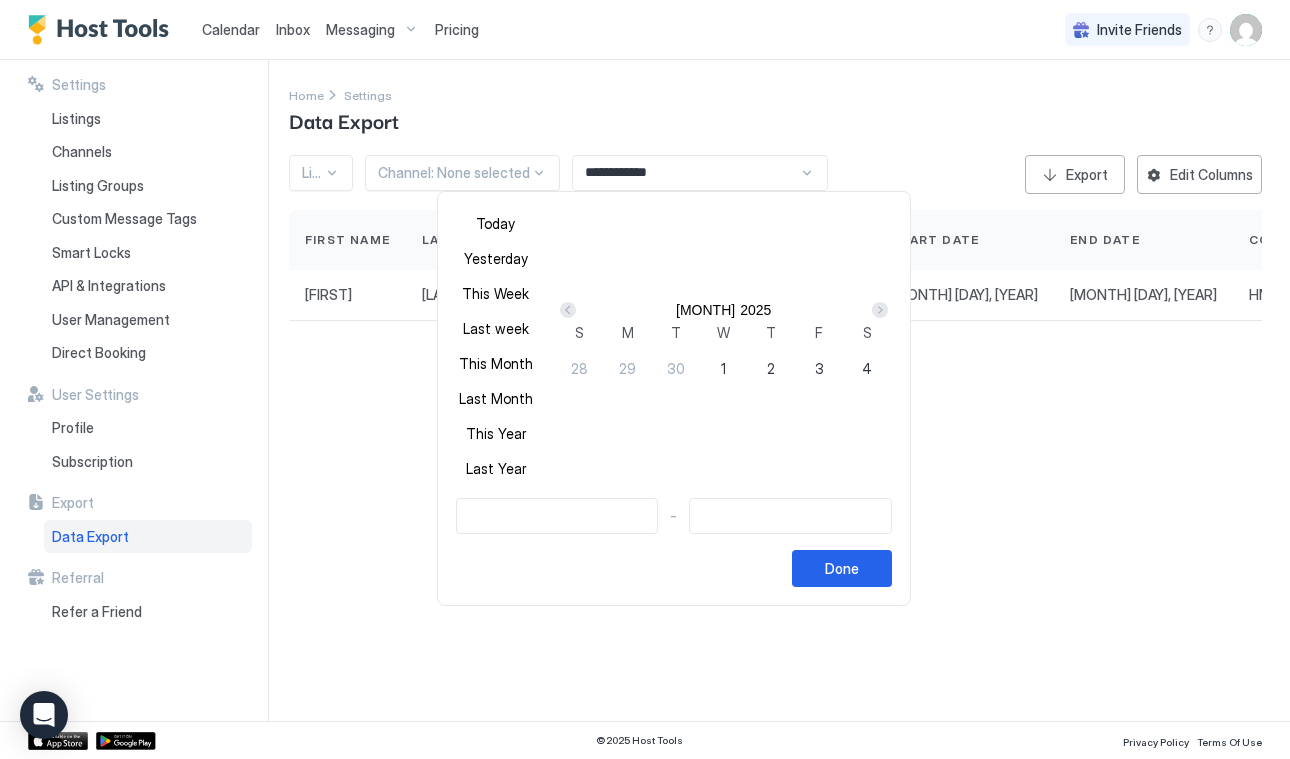 click at bounding box center [880, 310] 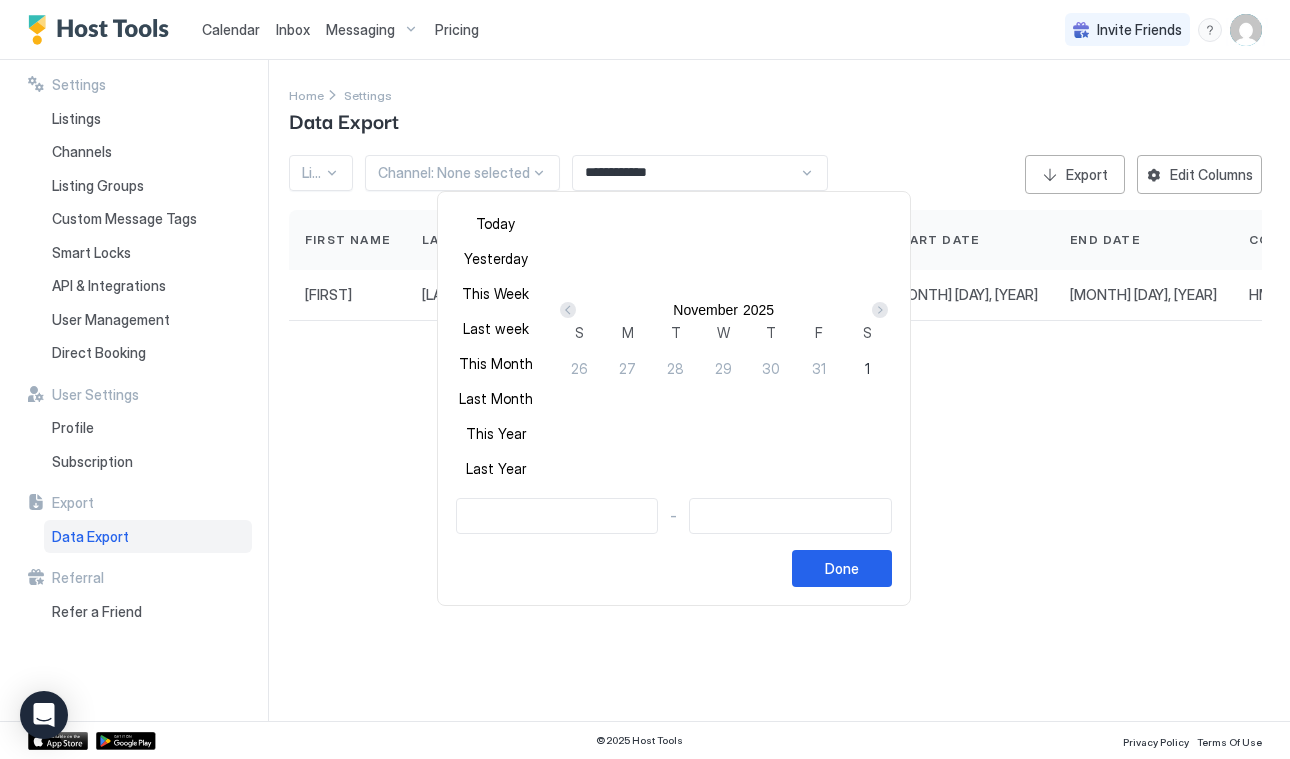click at bounding box center (880, 310) 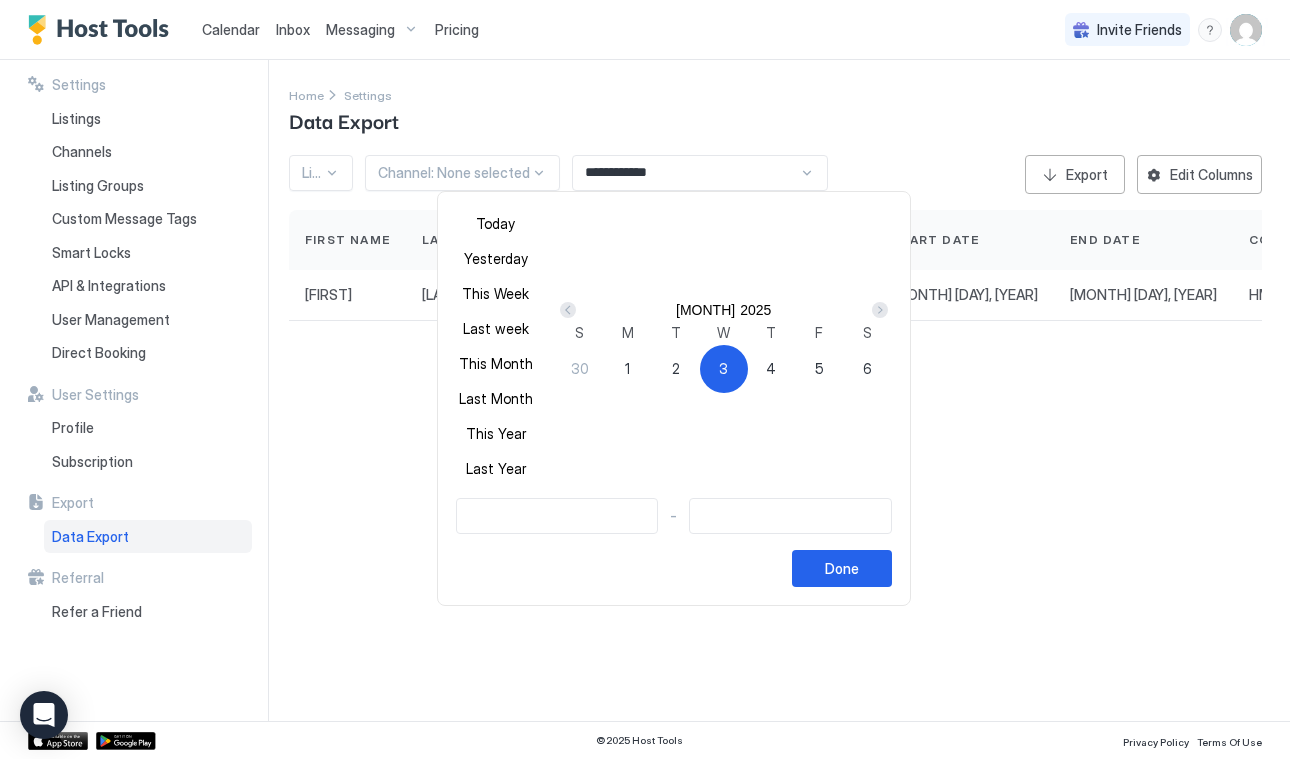 click at bounding box center (880, 310) 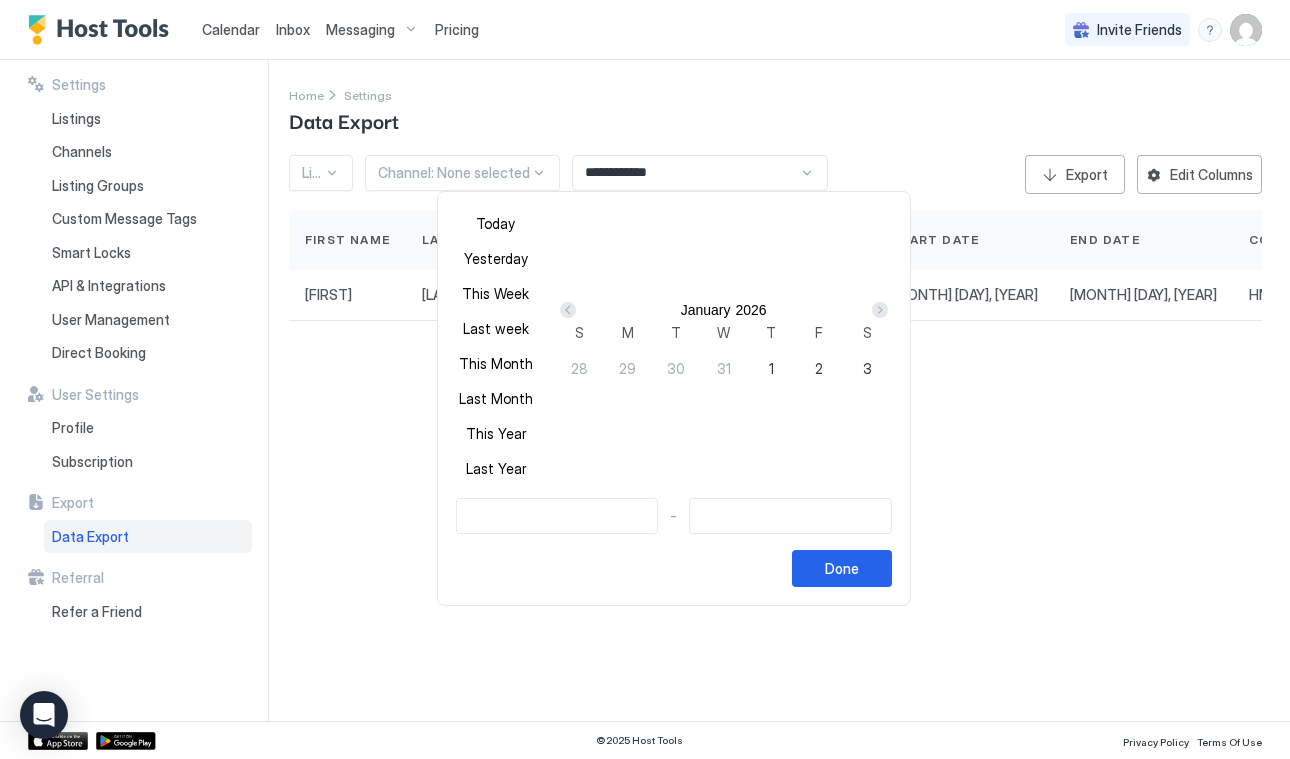 click at bounding box center (568, 310) 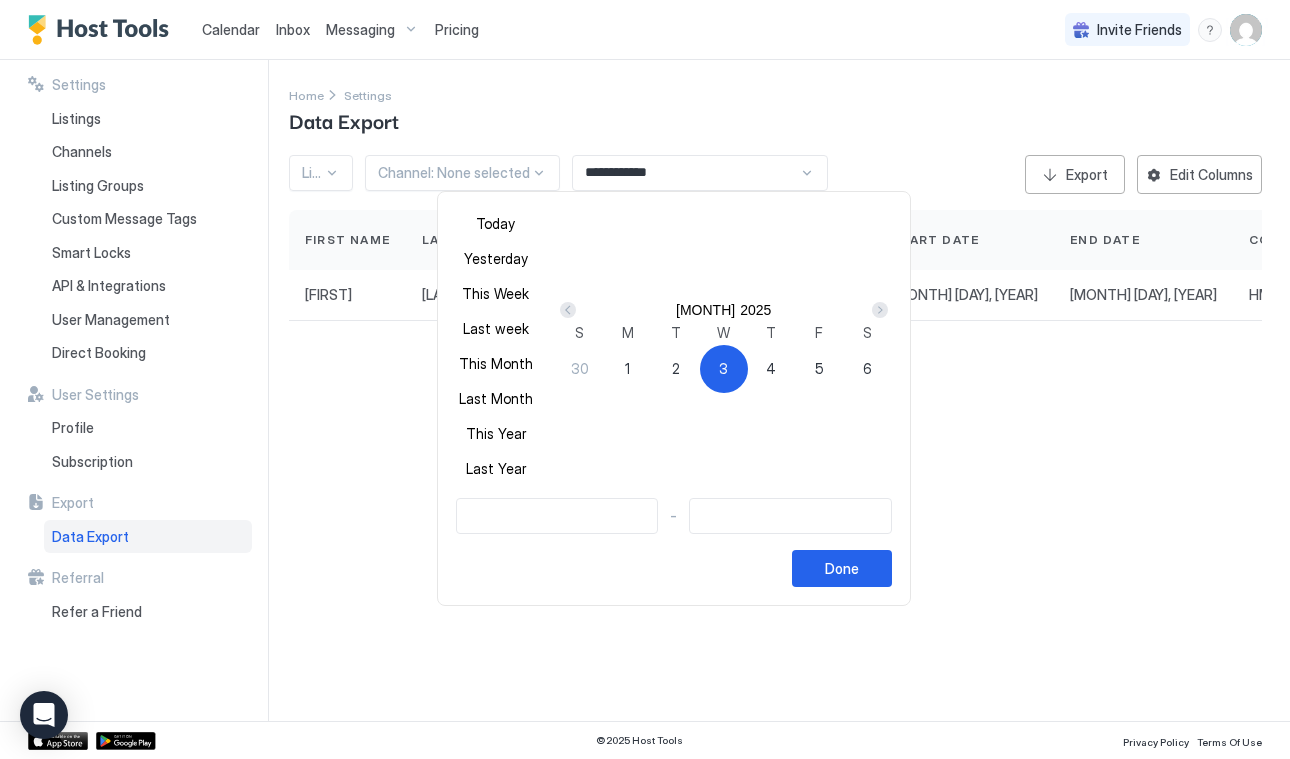 click at bounding box center [568, 310] 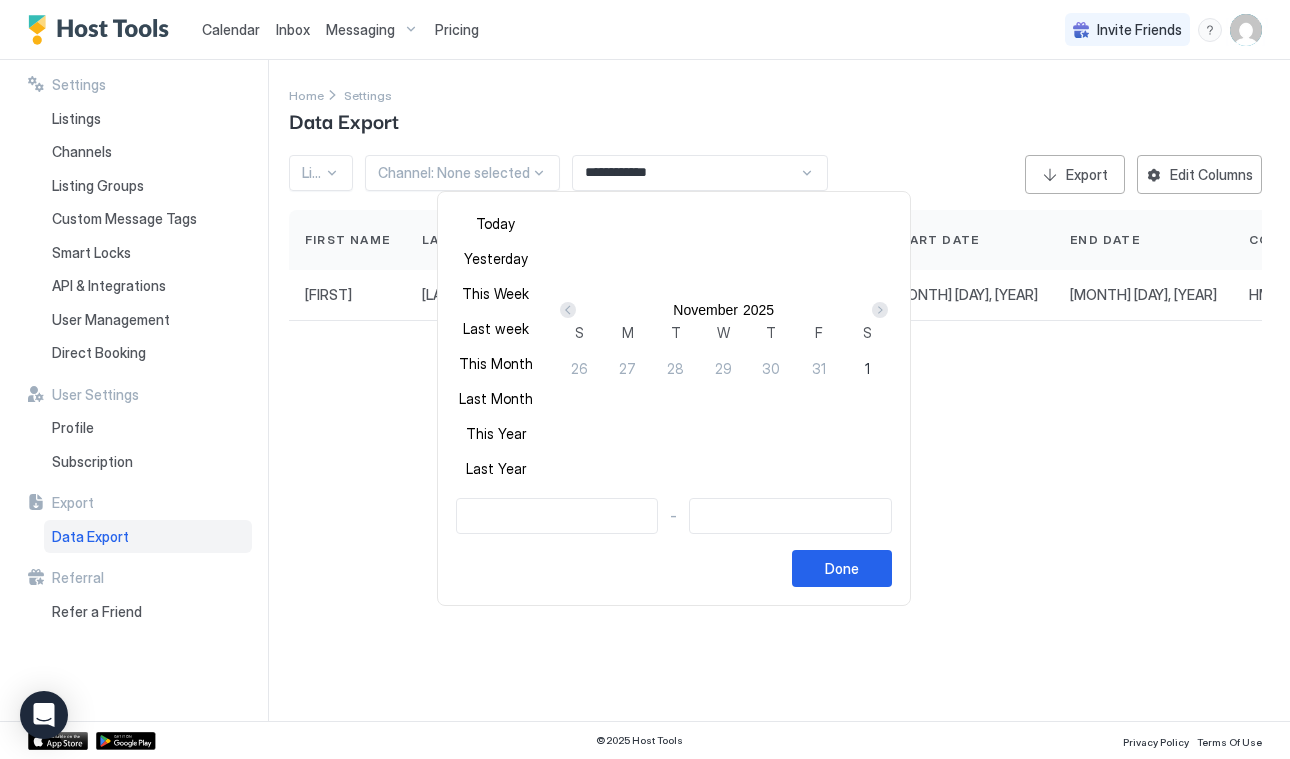 click at bounding box center (568, 310) 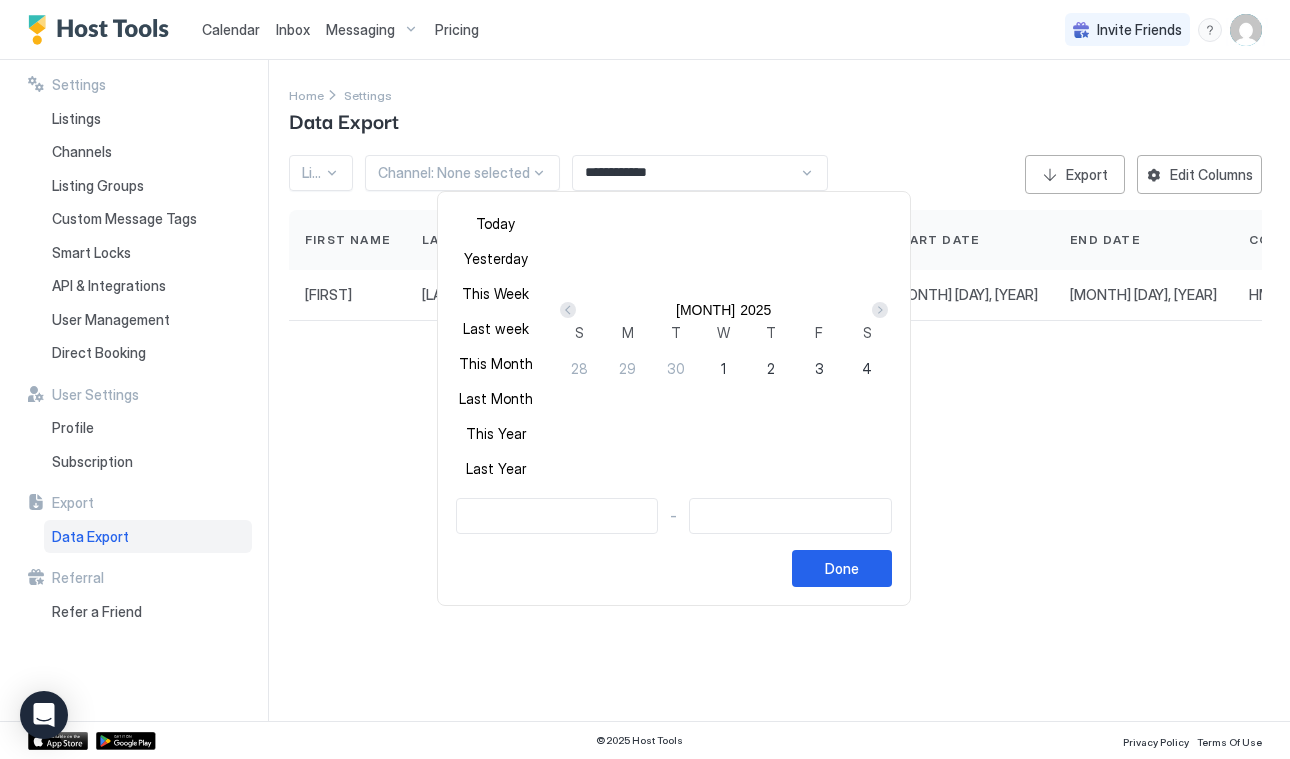 click at bounding box center (568, 310) 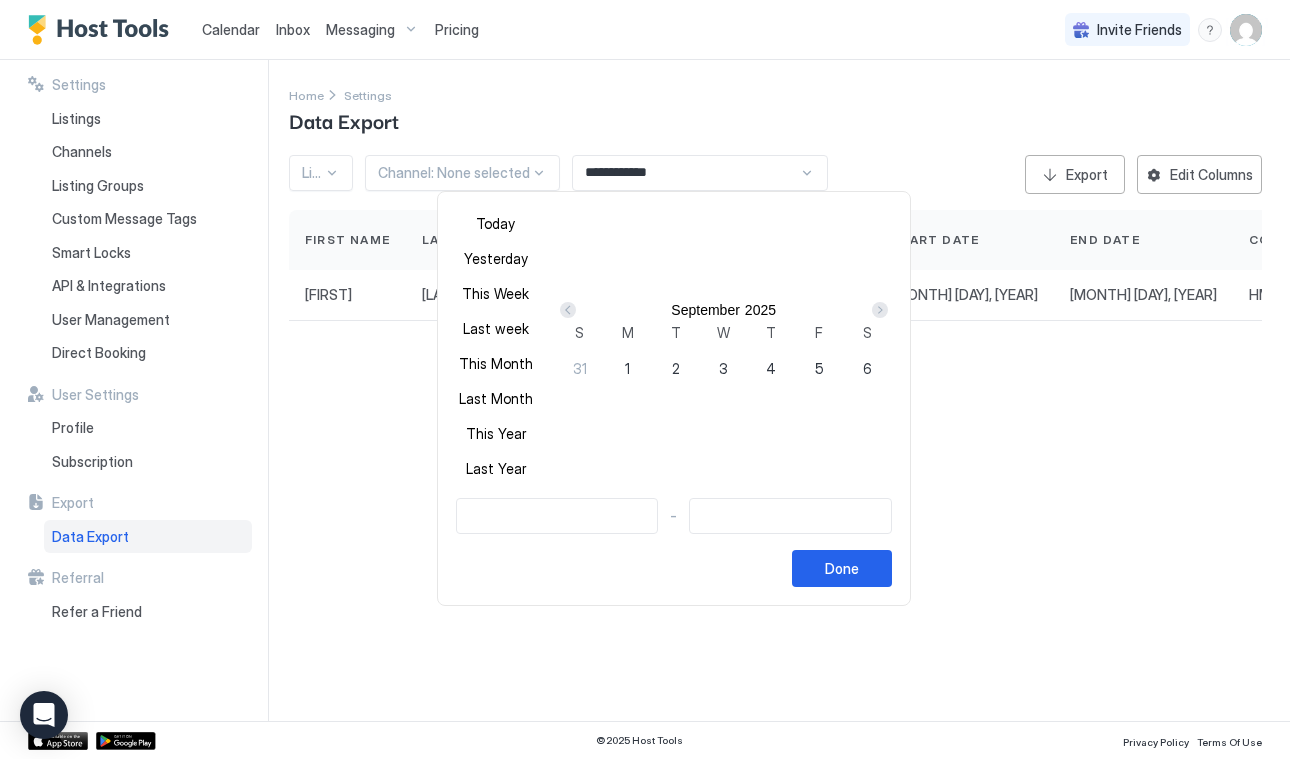 click at bounding box center (568, 310) 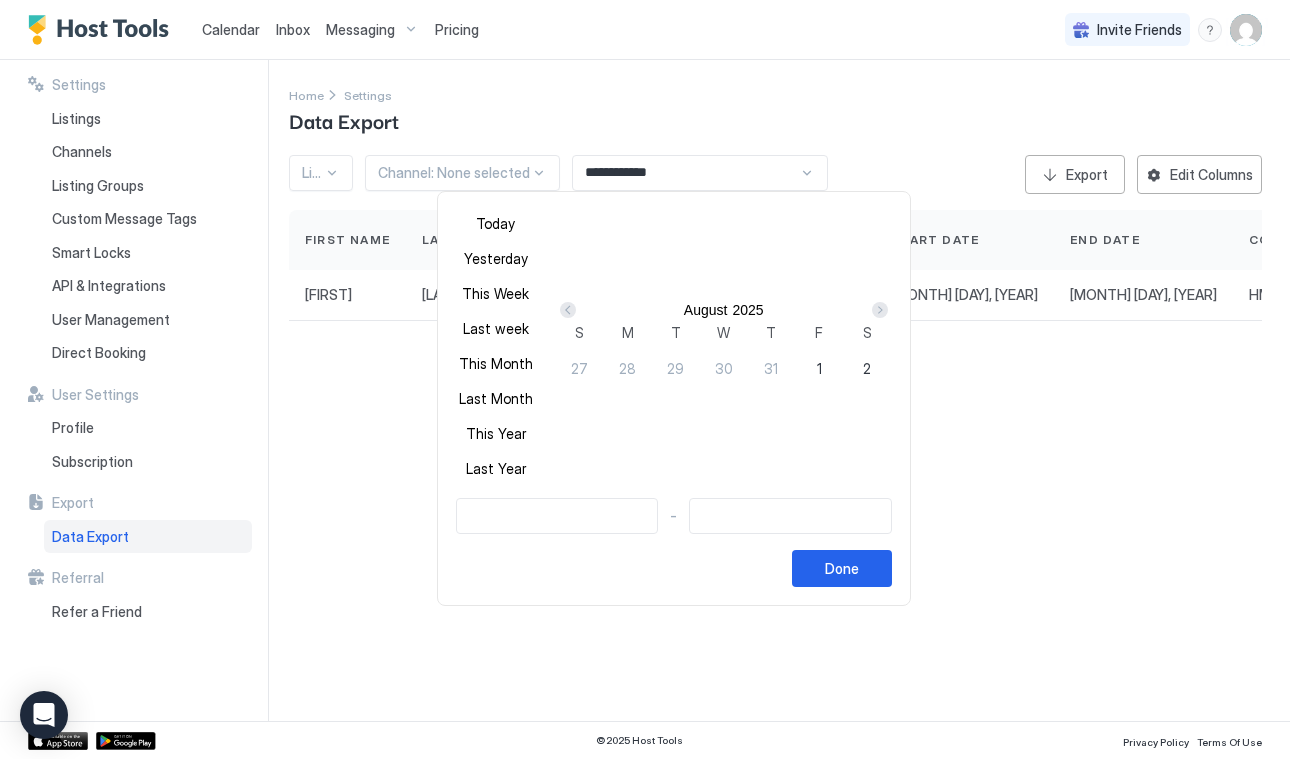 click on "5" at bounding box center (1011, 368) 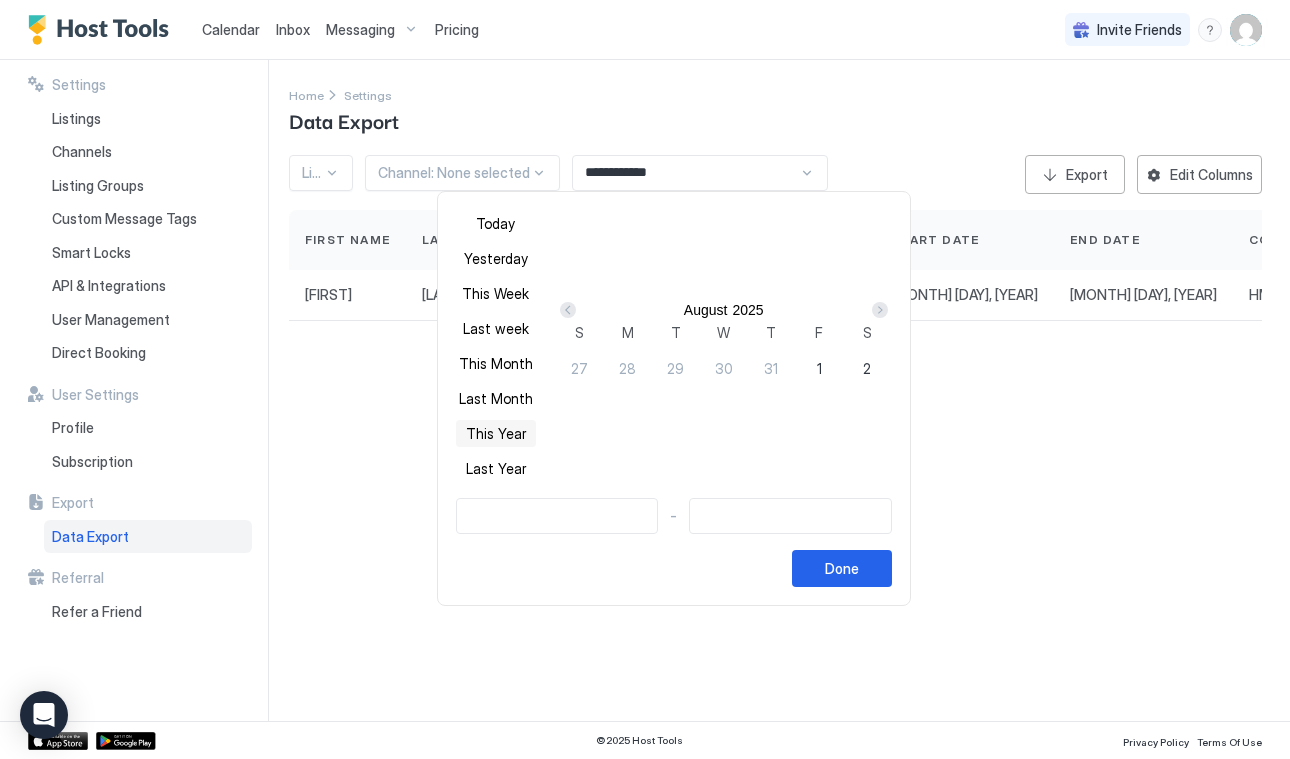 click on "This Year" at bounding box center (496, 433) 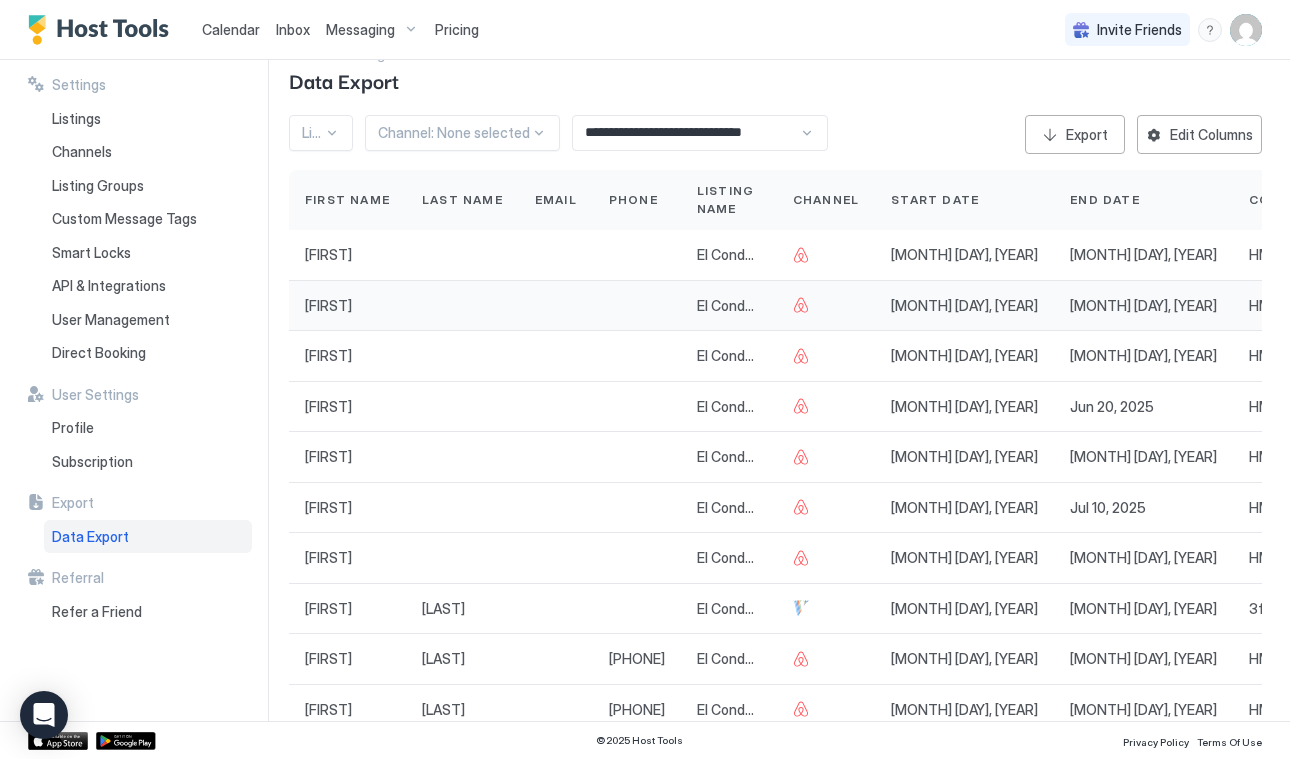 scroll, scrollTop: 47, scrollLeft: 0, axis: vertical 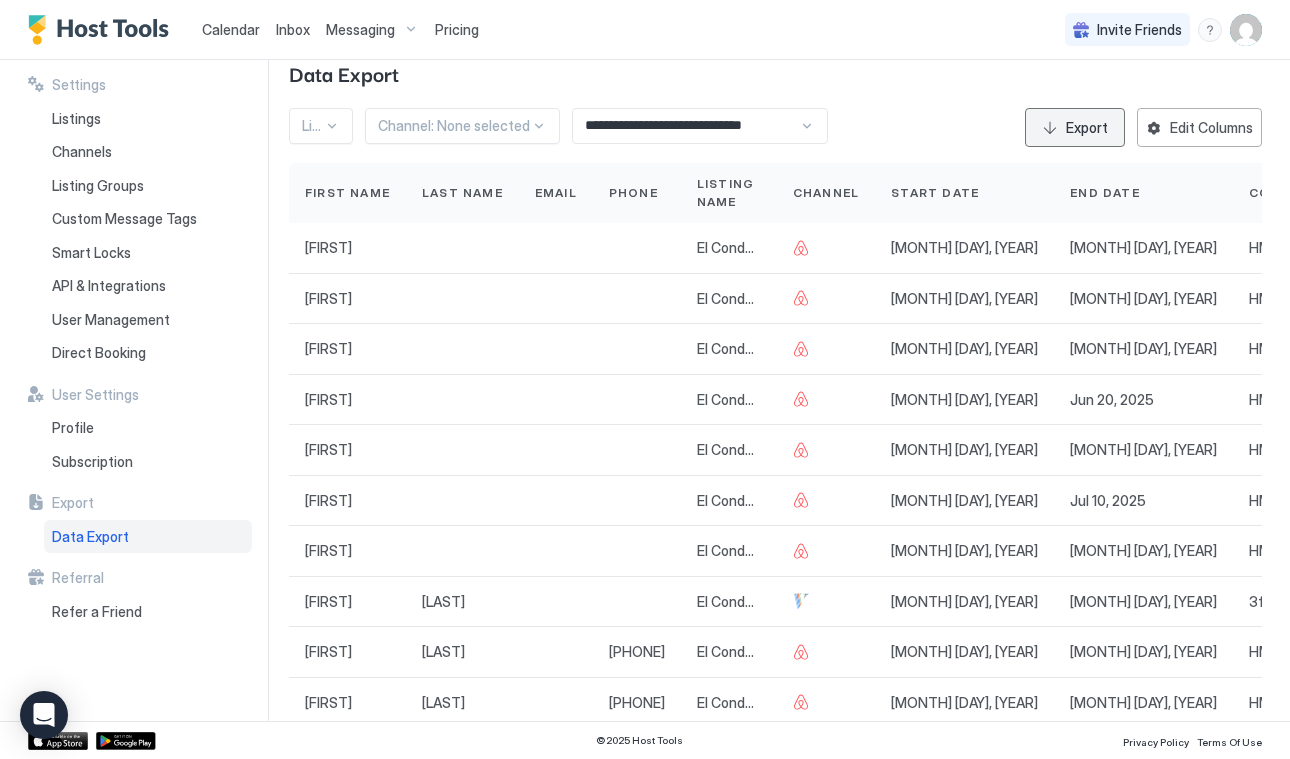click on "Export" at bounding box center [1087, 127] 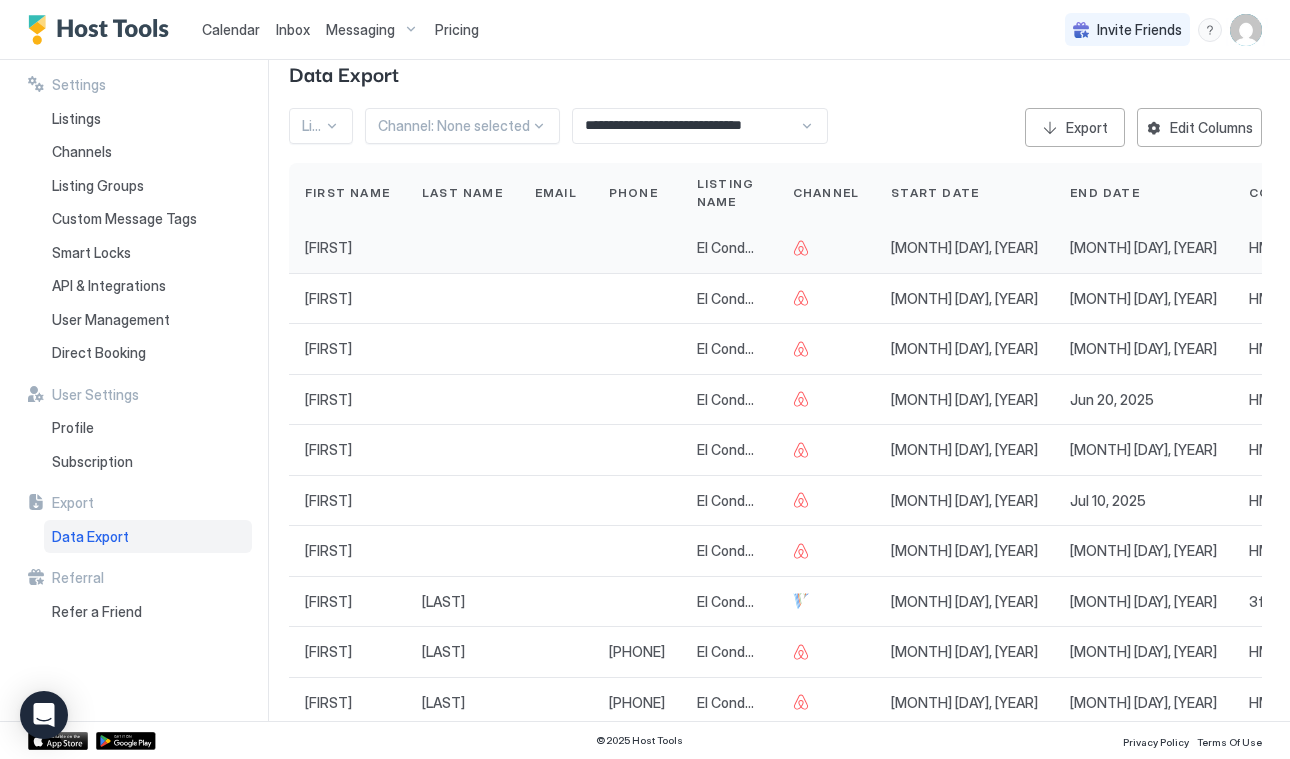 type 